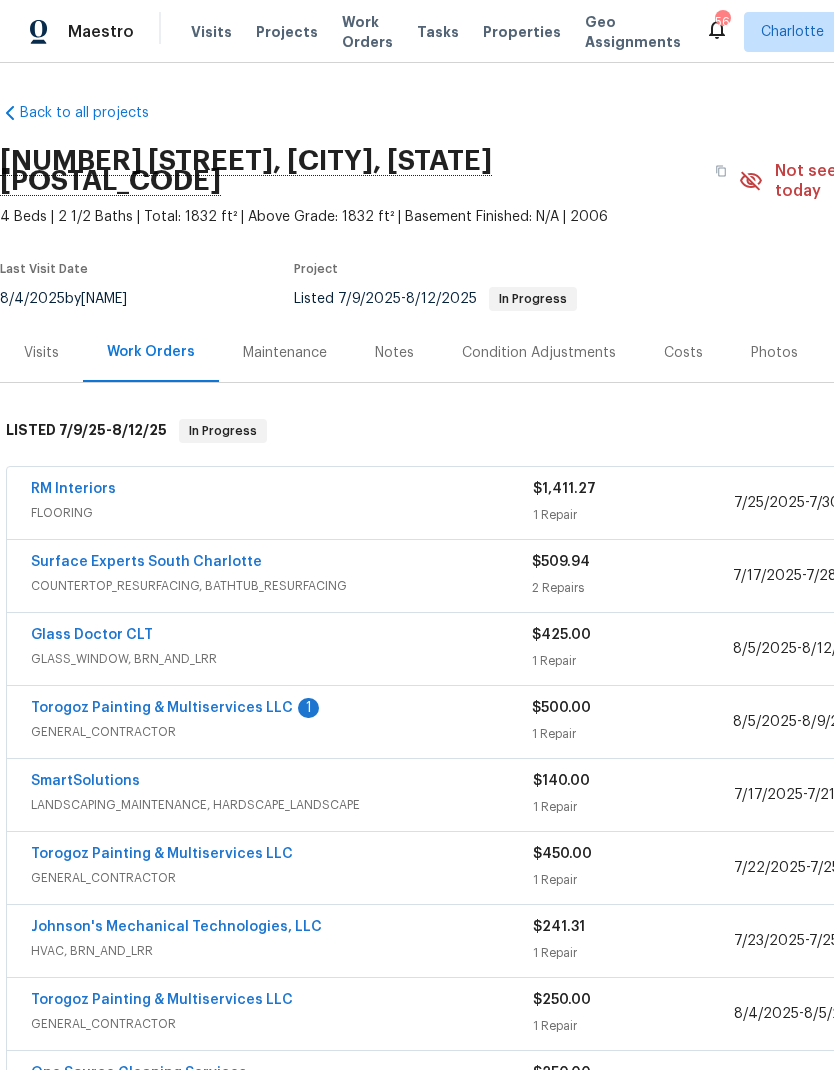 scroll, scrollTop: 0, scrollLeft: 0, axis: both 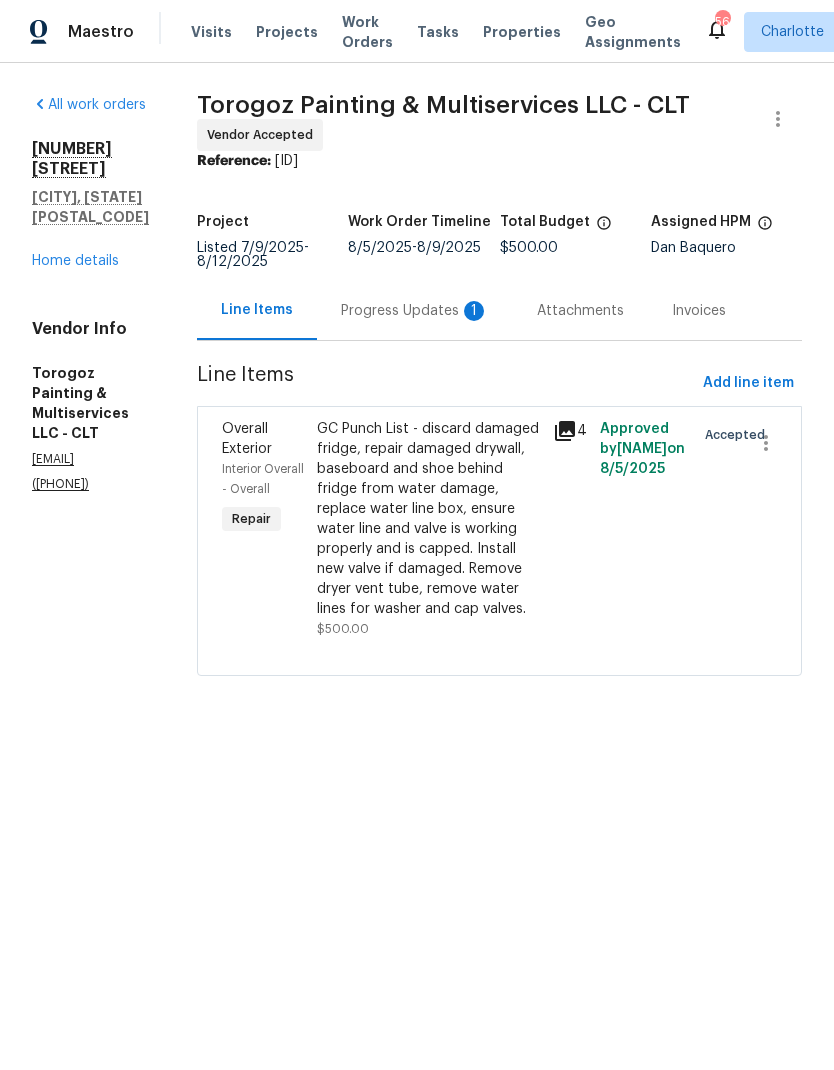 click on "Progress Updates 1" at bounding box center [415, 311] 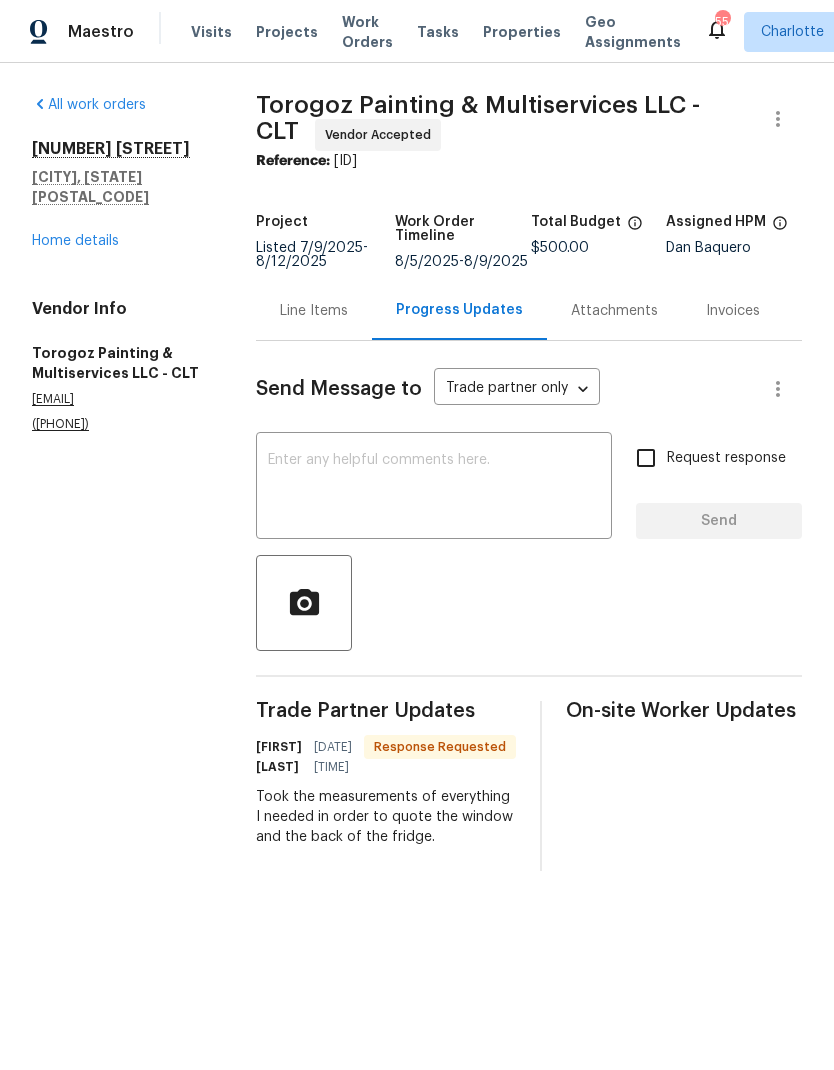 click on "Home details" at bounding box center [75, 241] 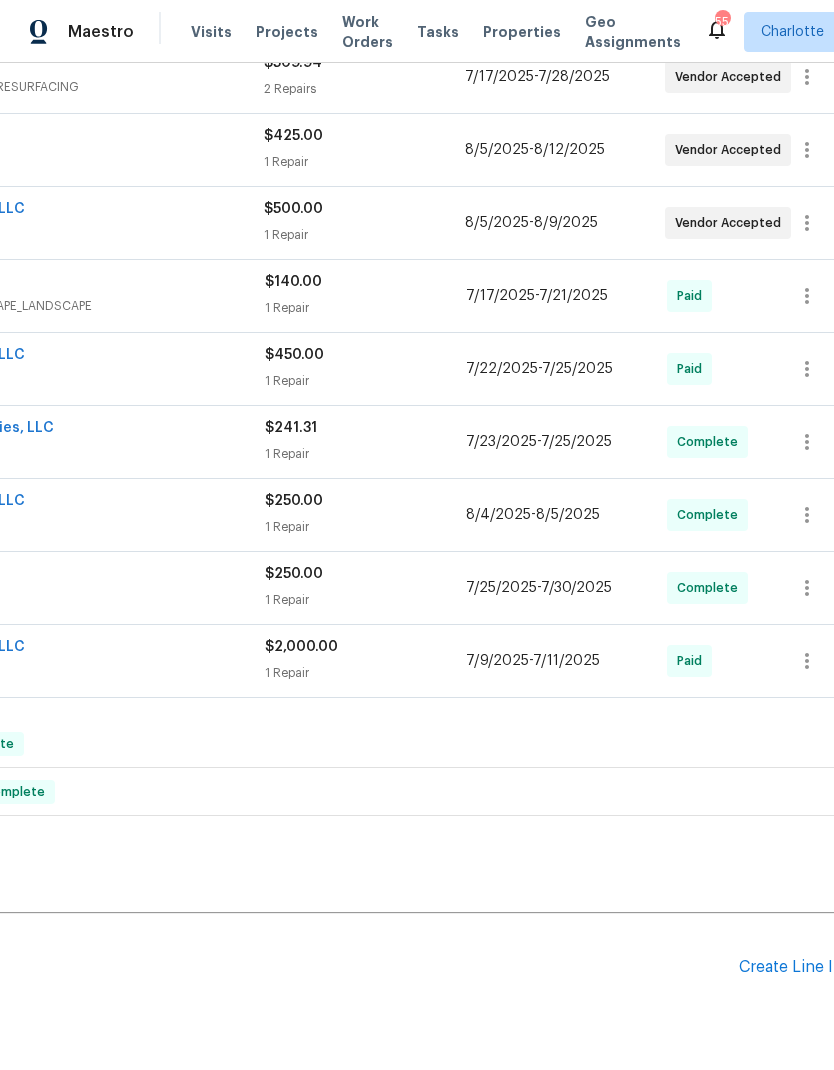 scroll, scrollTop: 498, scrollLeft: 268, axis: both 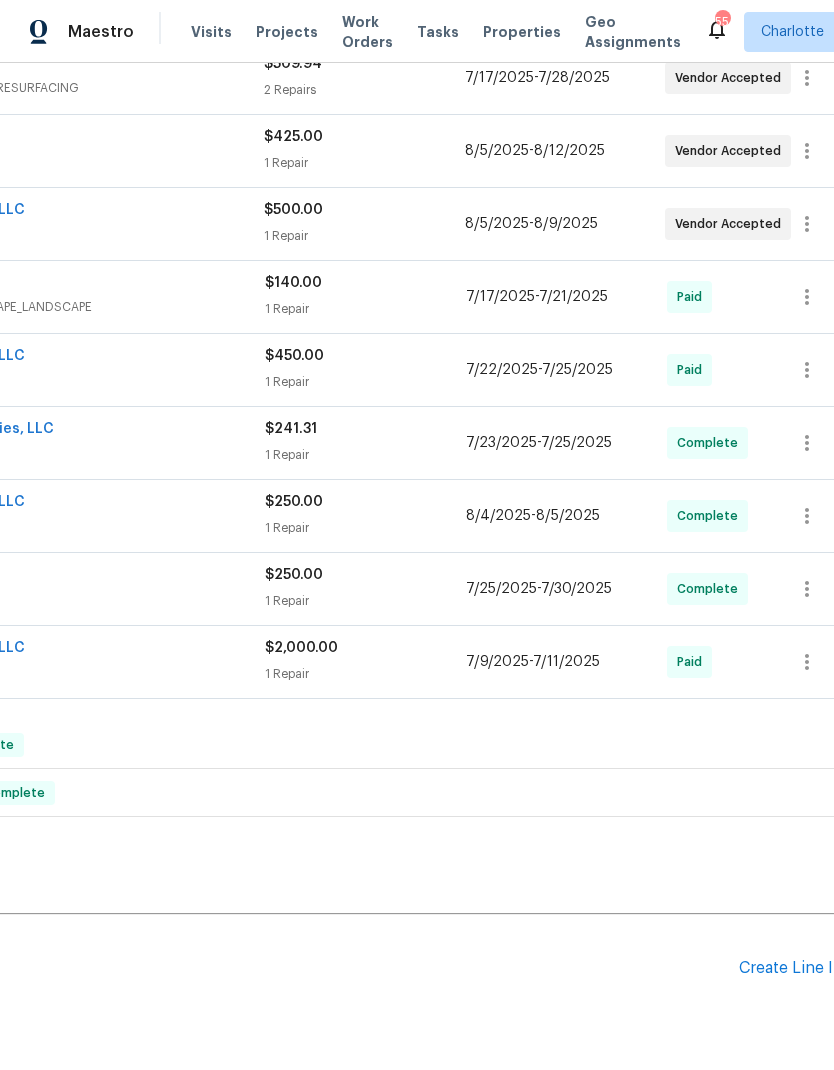 click on "Create Line Item" at bounding box center [800, 968] 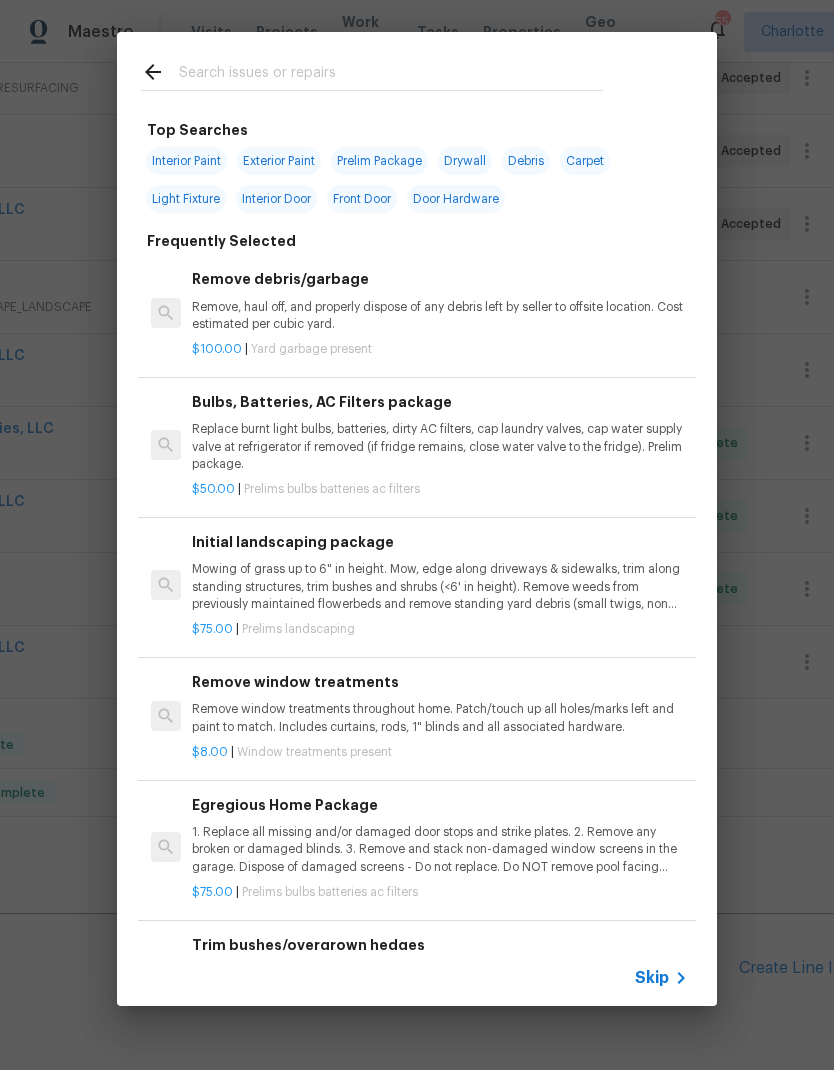 click at bounding box center [391, 75] 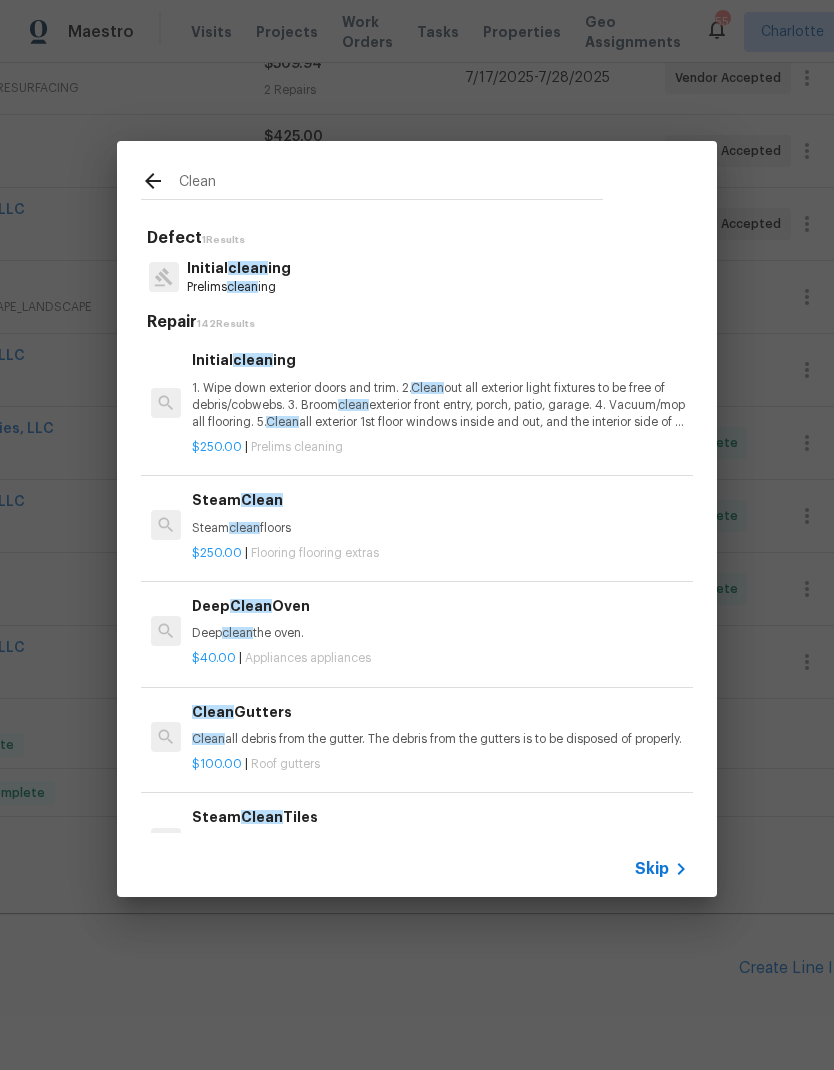 type on "Clean" 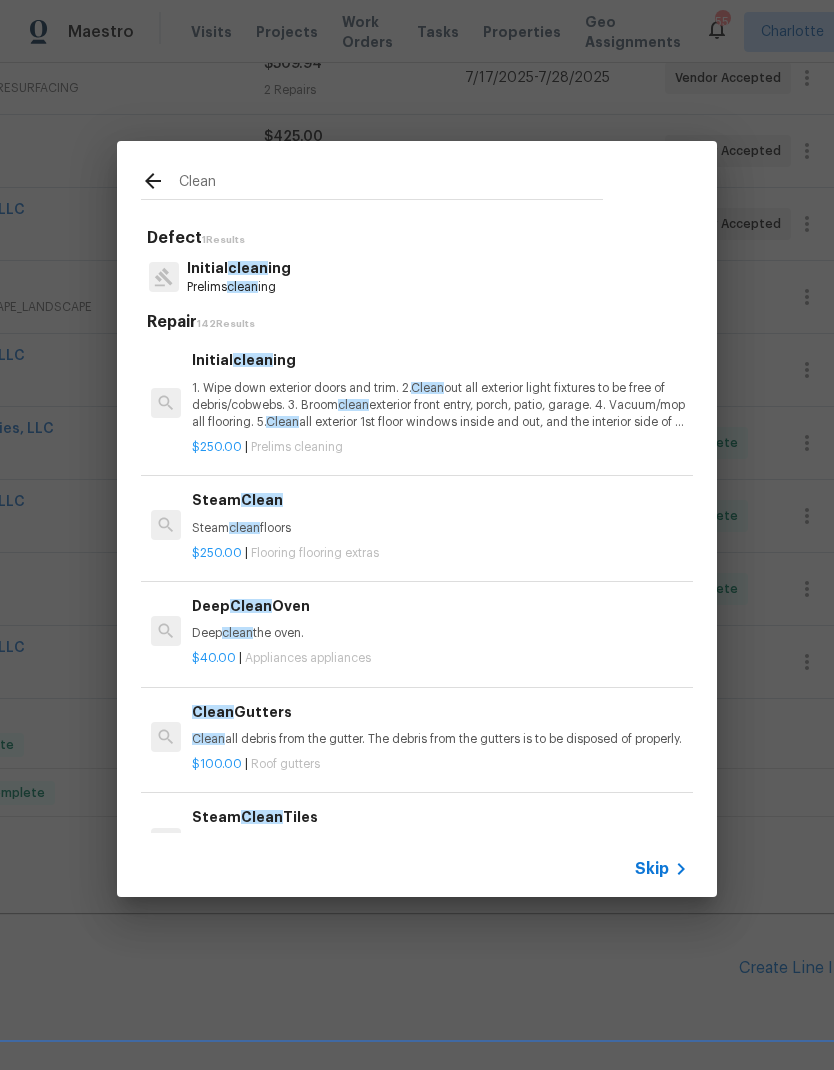 click on "Initial  clean ing Prelims  clean ing" at bounding box center (417, 277) 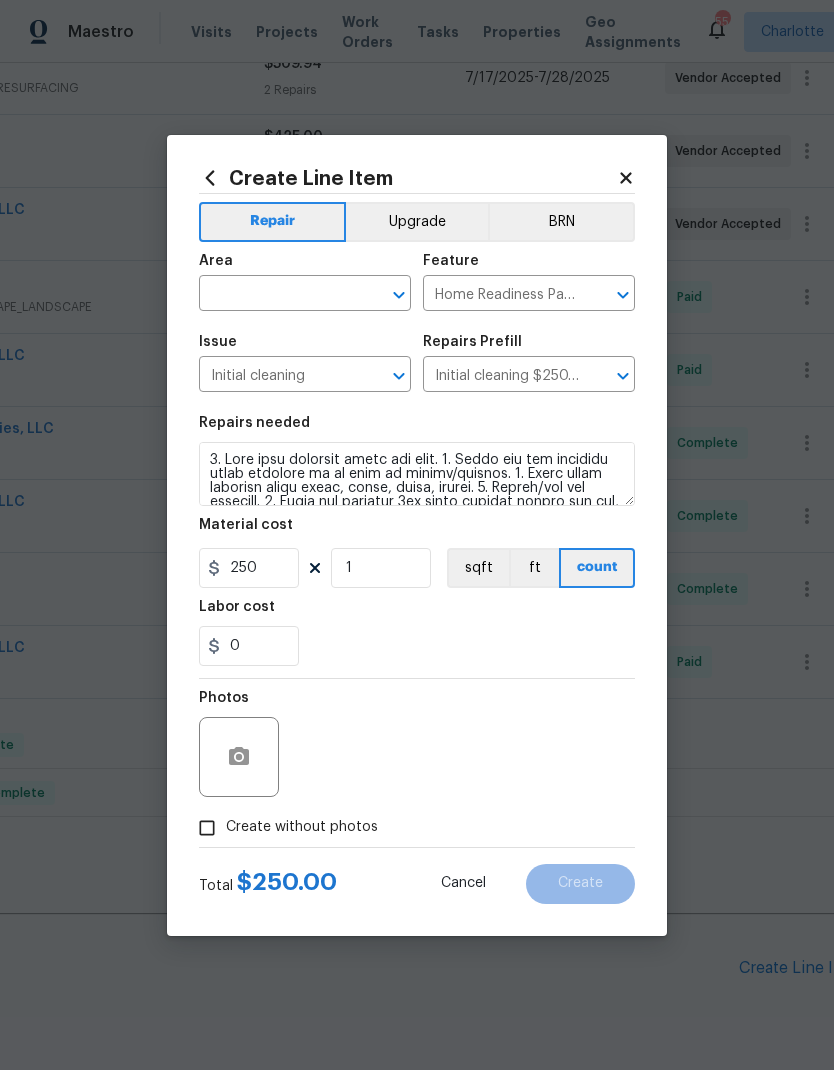 click on "Repairs needed Material cost [NUMBER] [NUMBER] ft ft count Labor cost [NUMBER]" at bounding box center (417, 541) 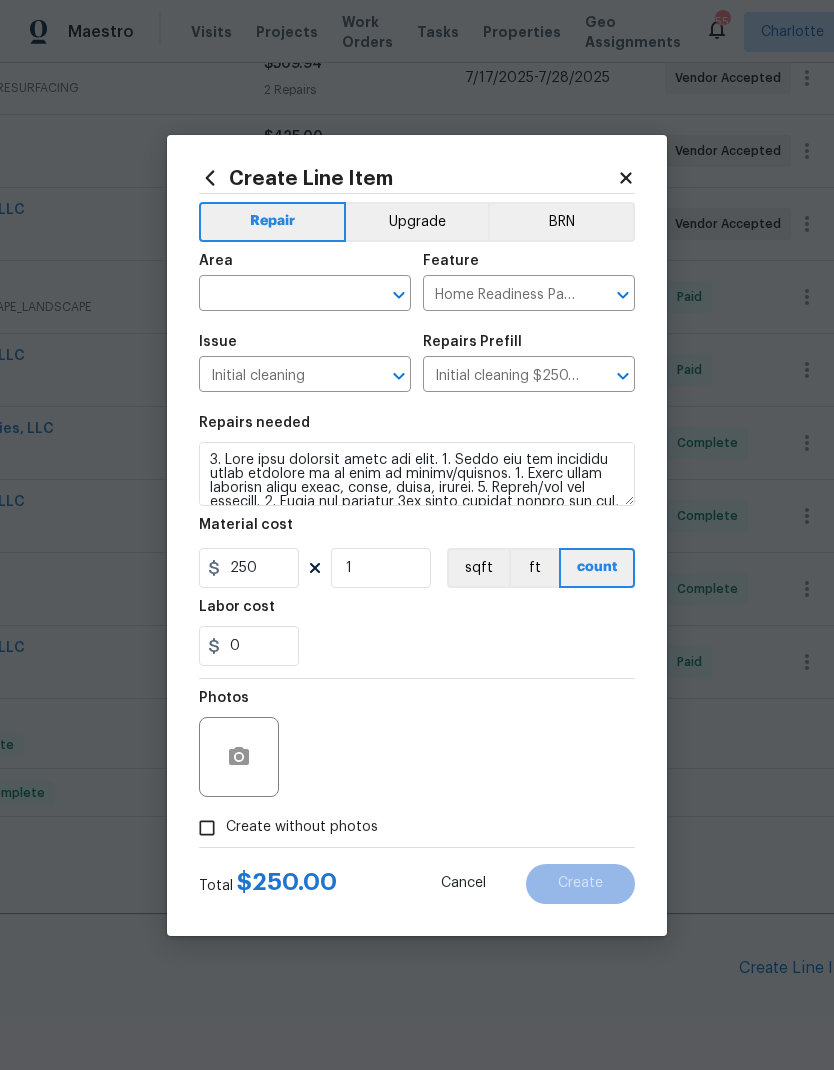 click 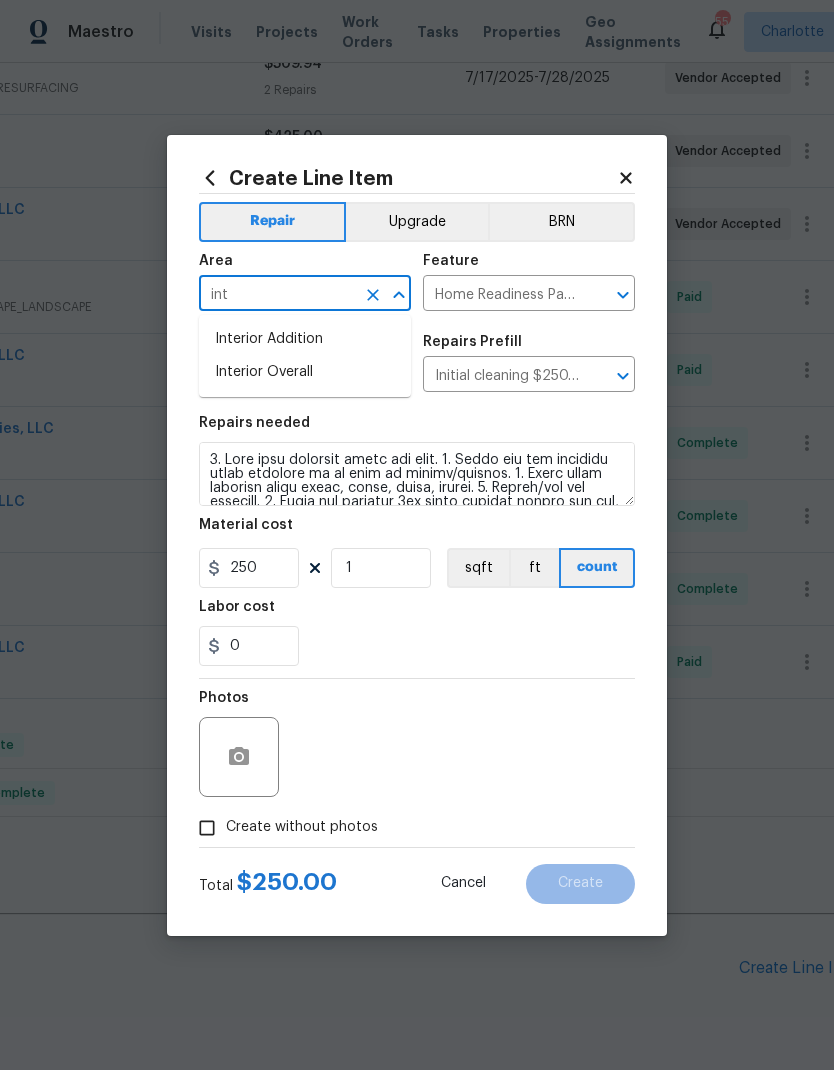 click on "Interior Overall" at bounding box center (305, 372) 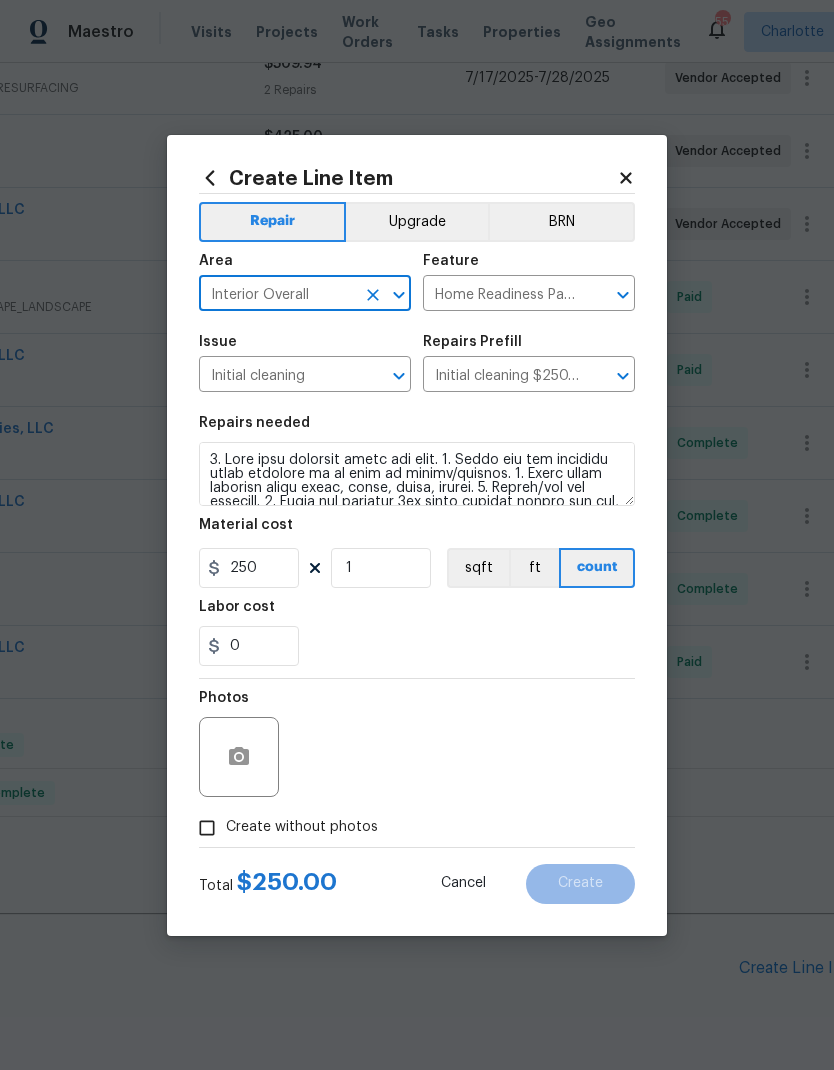 click on "0" at bounding box center [417, 646] 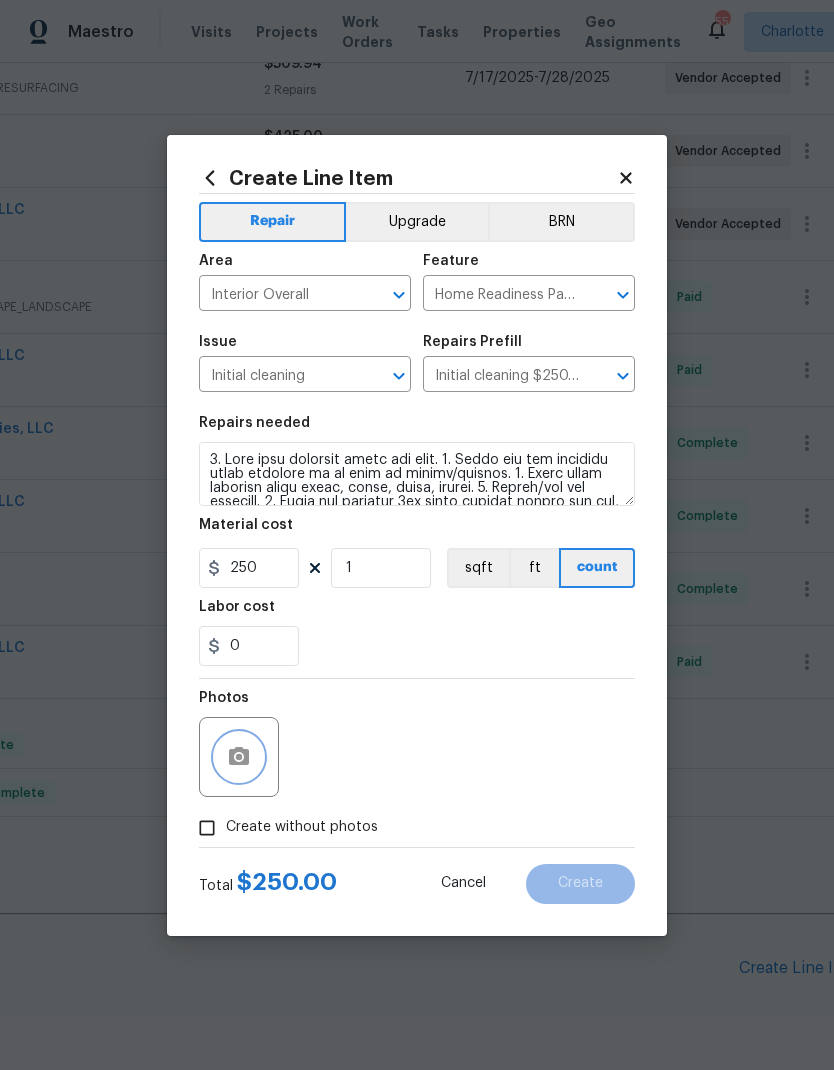 click 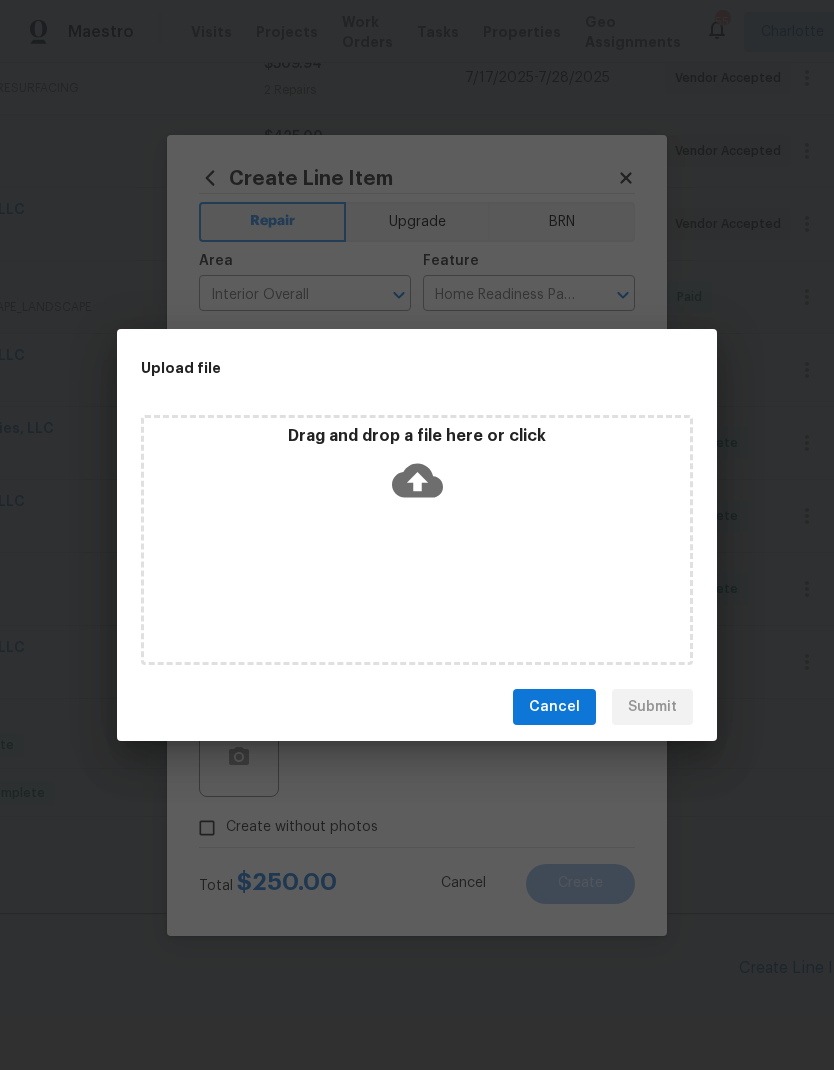 click on "Cancel Submit" at bounding box center (417, 707) 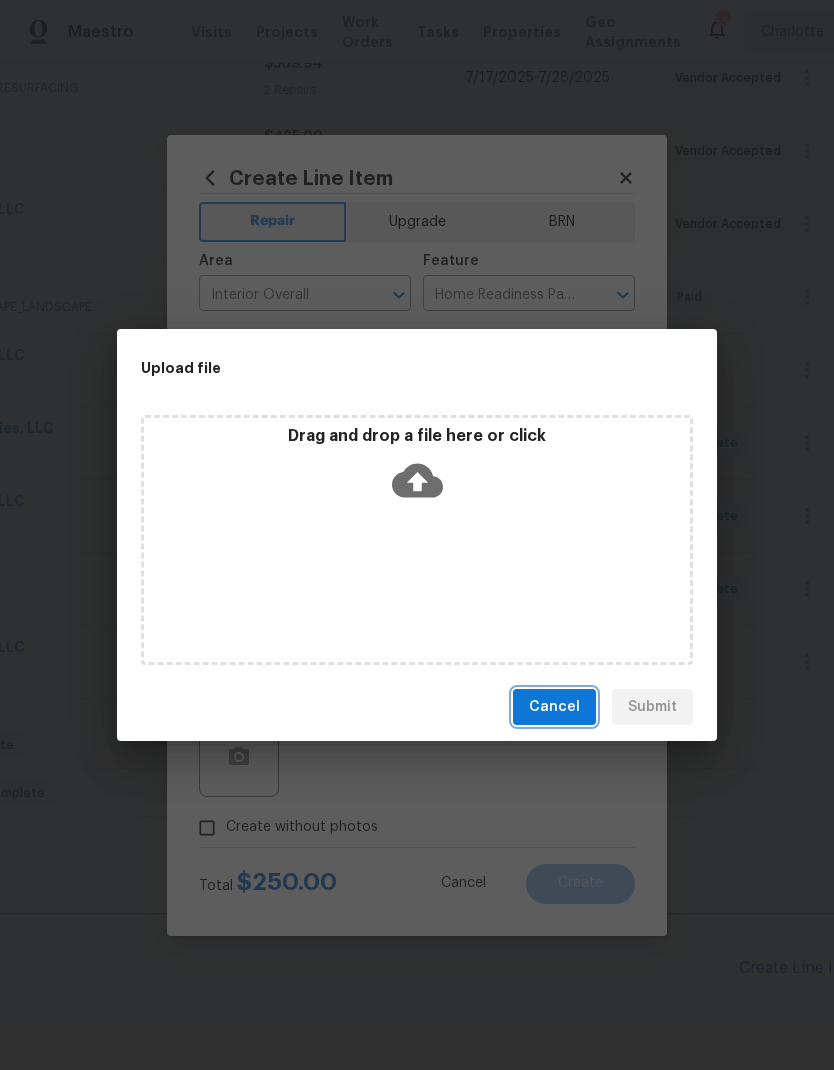 click on "Cancel" at bounding box center [554, 707] 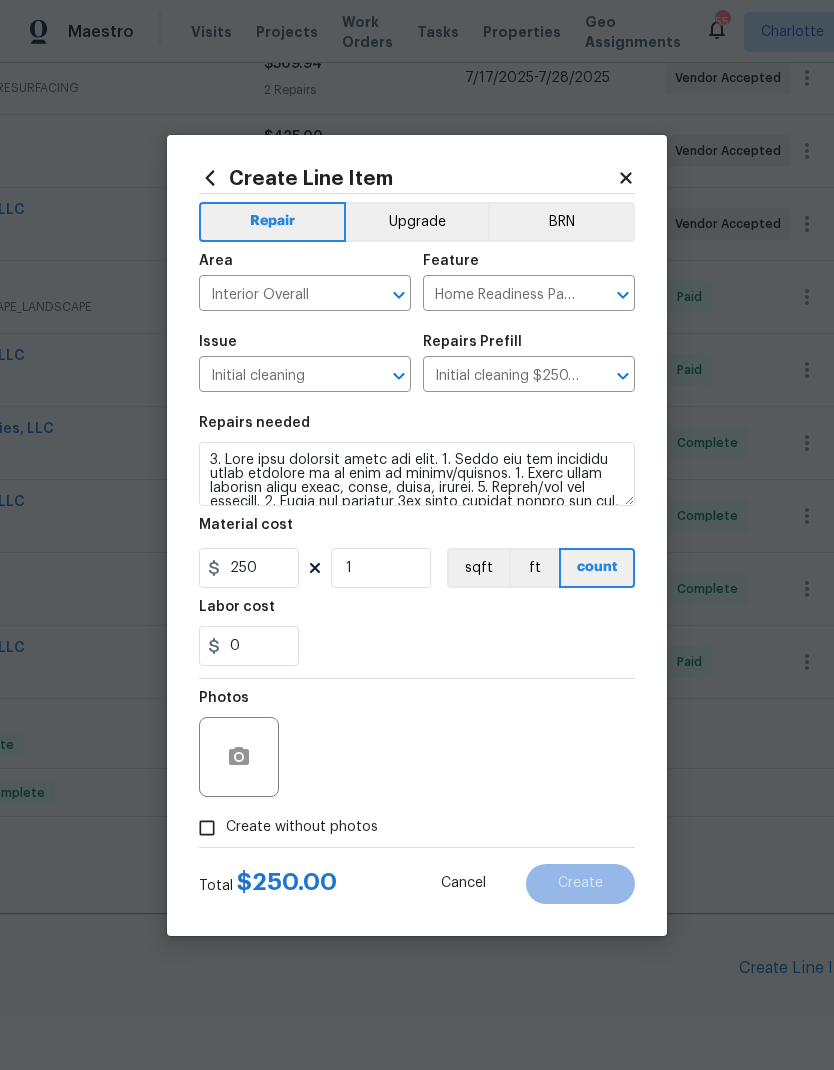 click on "Create without photos" at bounding box center [207, 828] 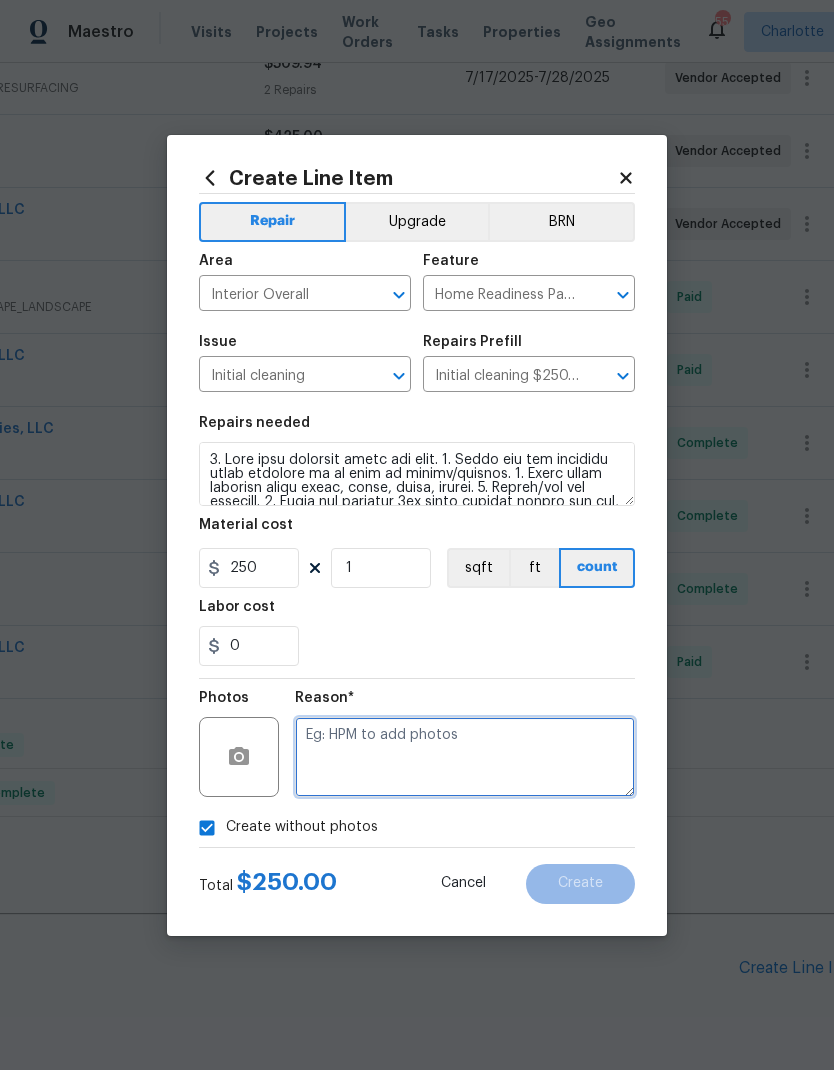 click at bounding box center (465, 757) 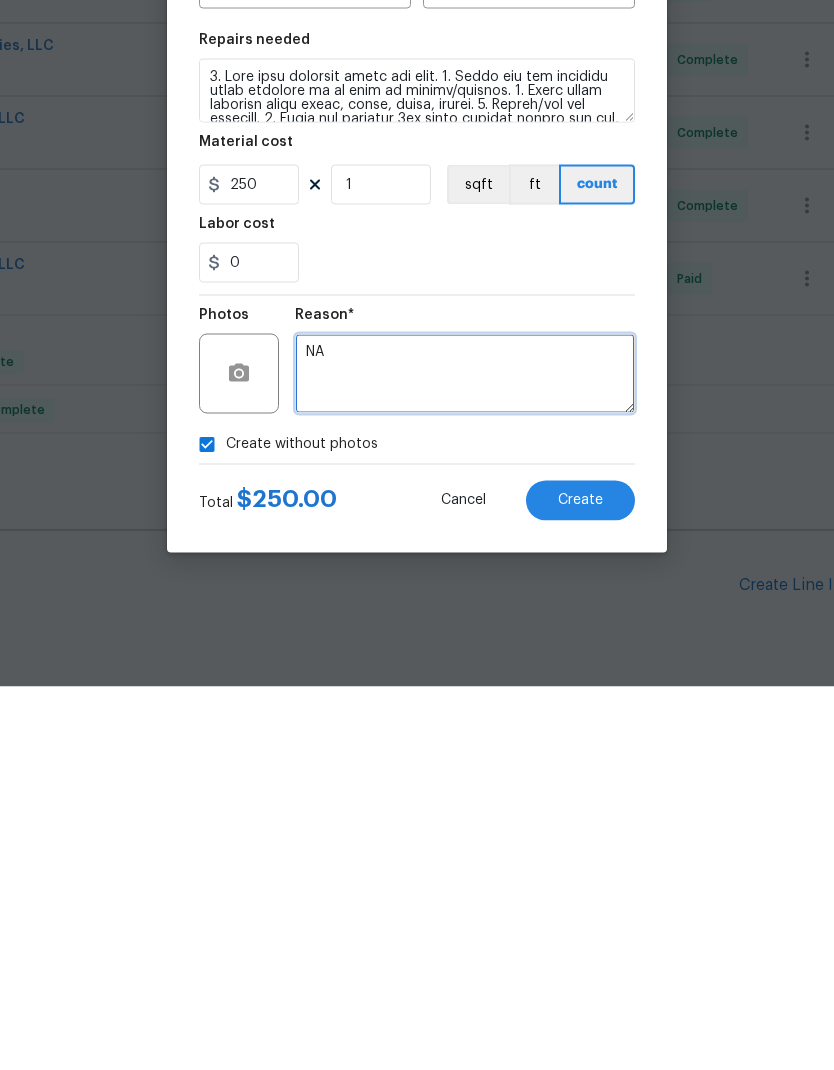 type on "NA" 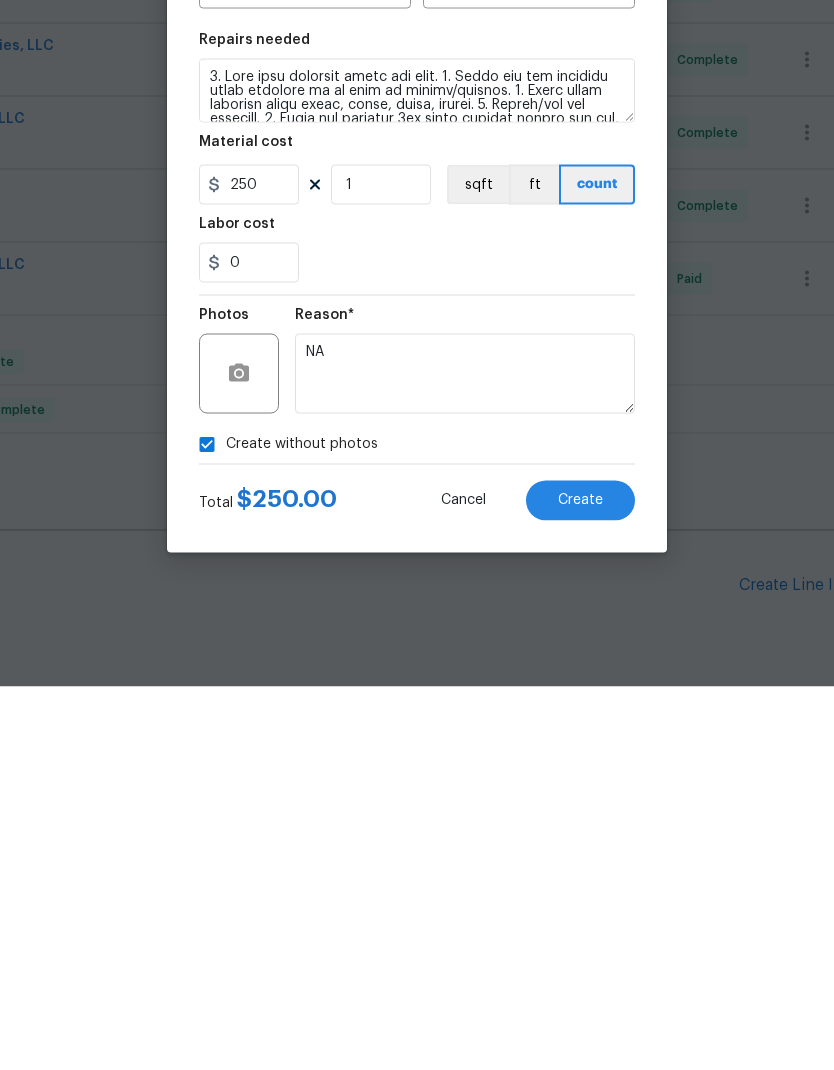 click on "Create" at bounding box center (580, 884) 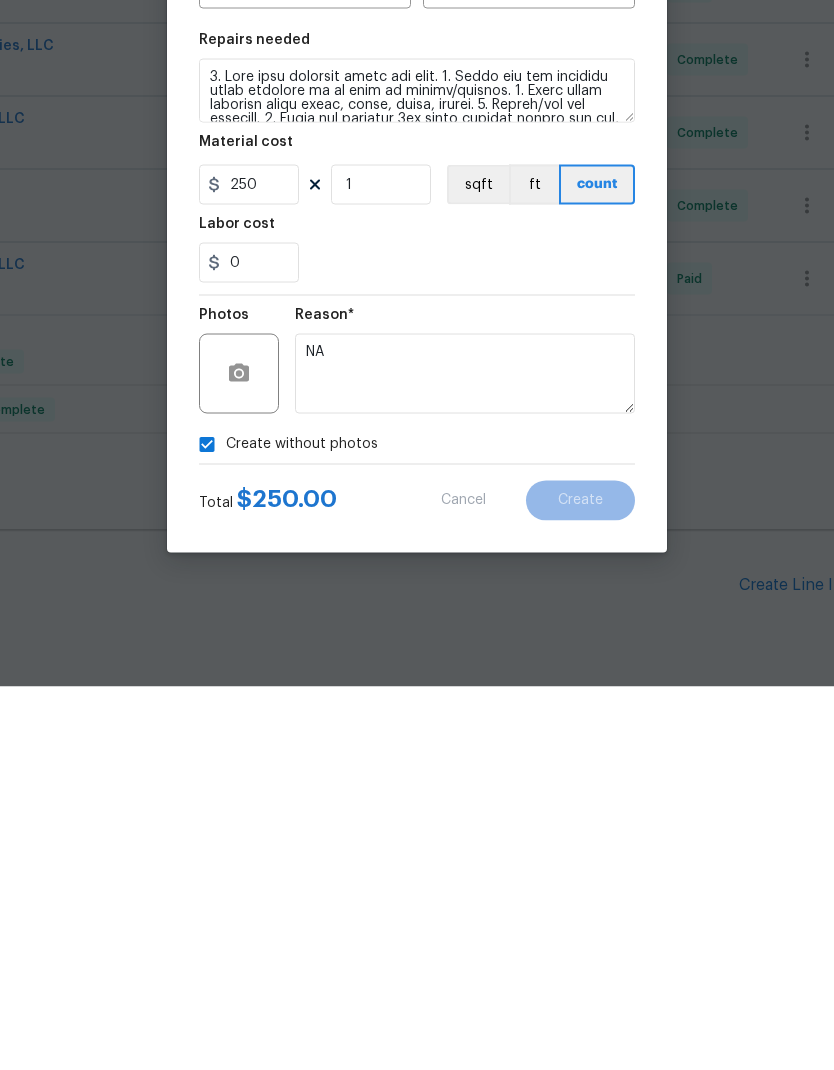 scroll, scrollTop: 80, scrollLeft: 0, axis: vertical 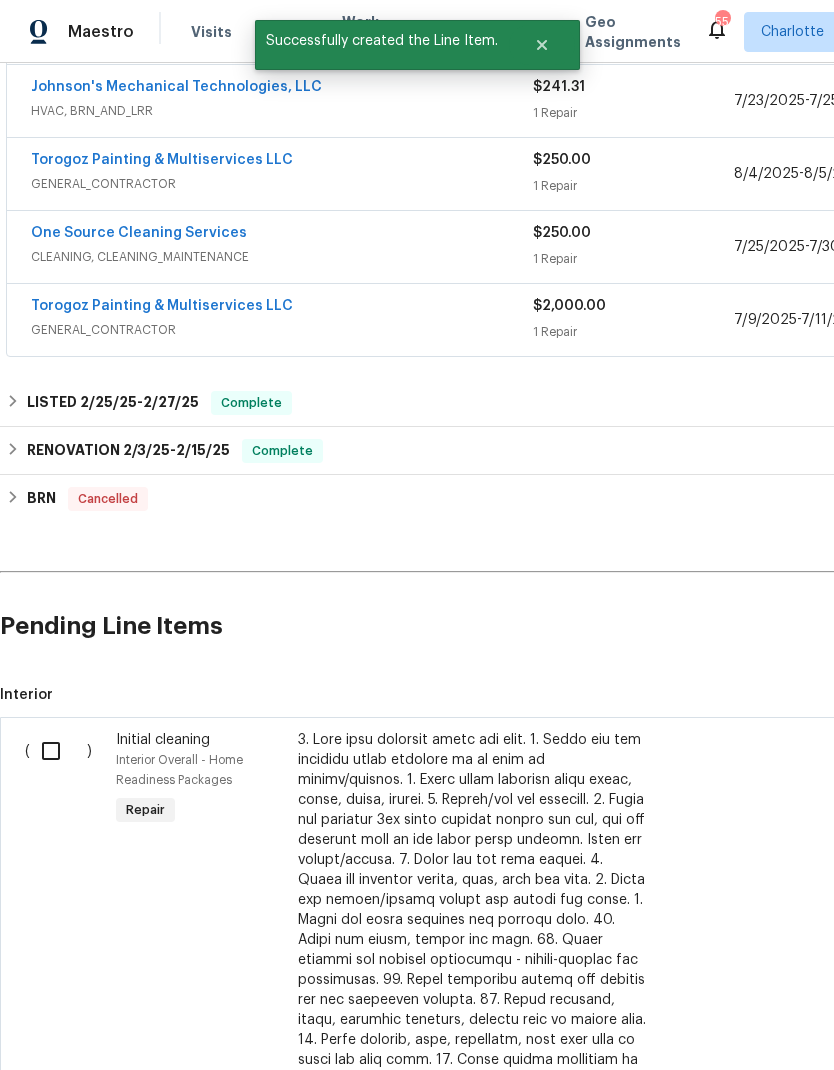 click at bounding box center [58, 751] 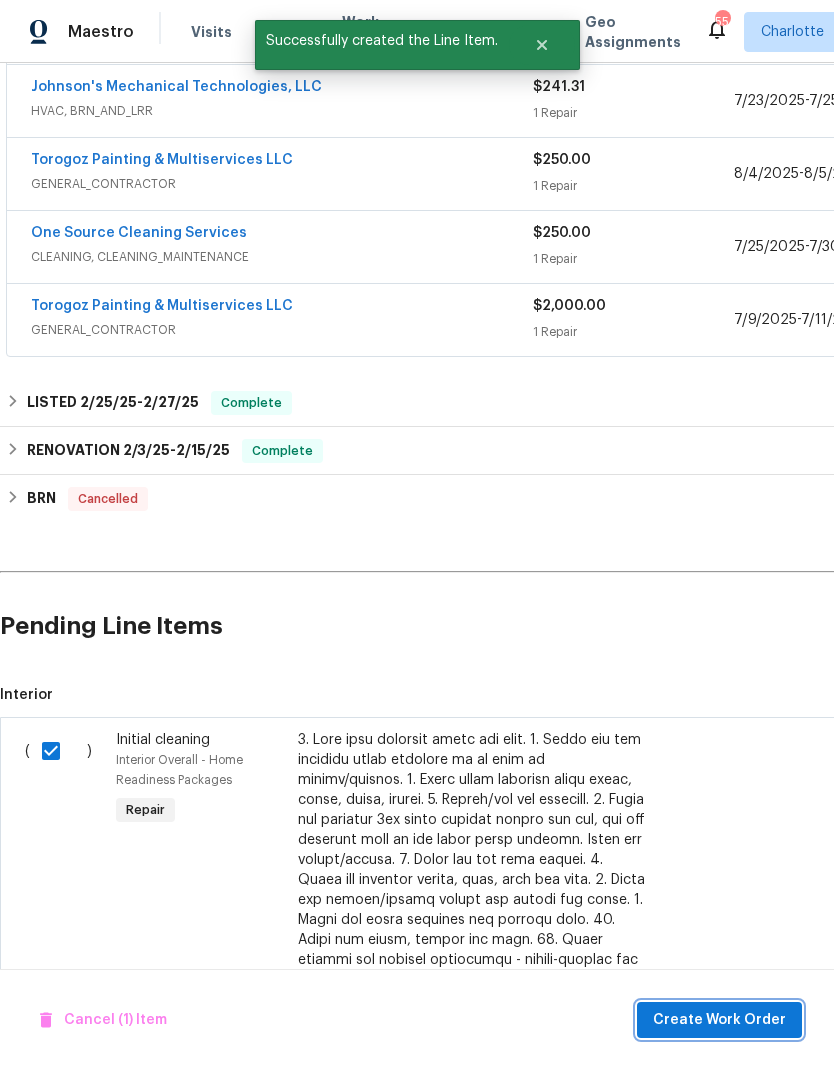 click on "Create Work Order" at bounding box center [719, 1020] 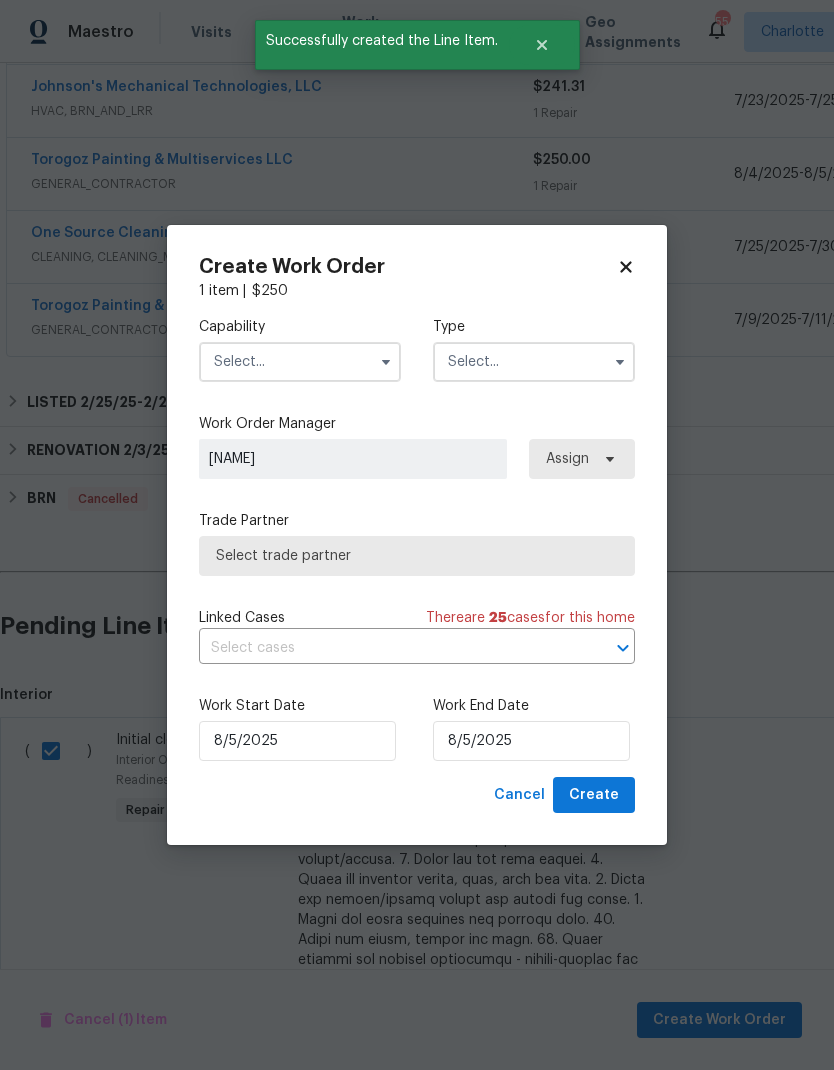 click 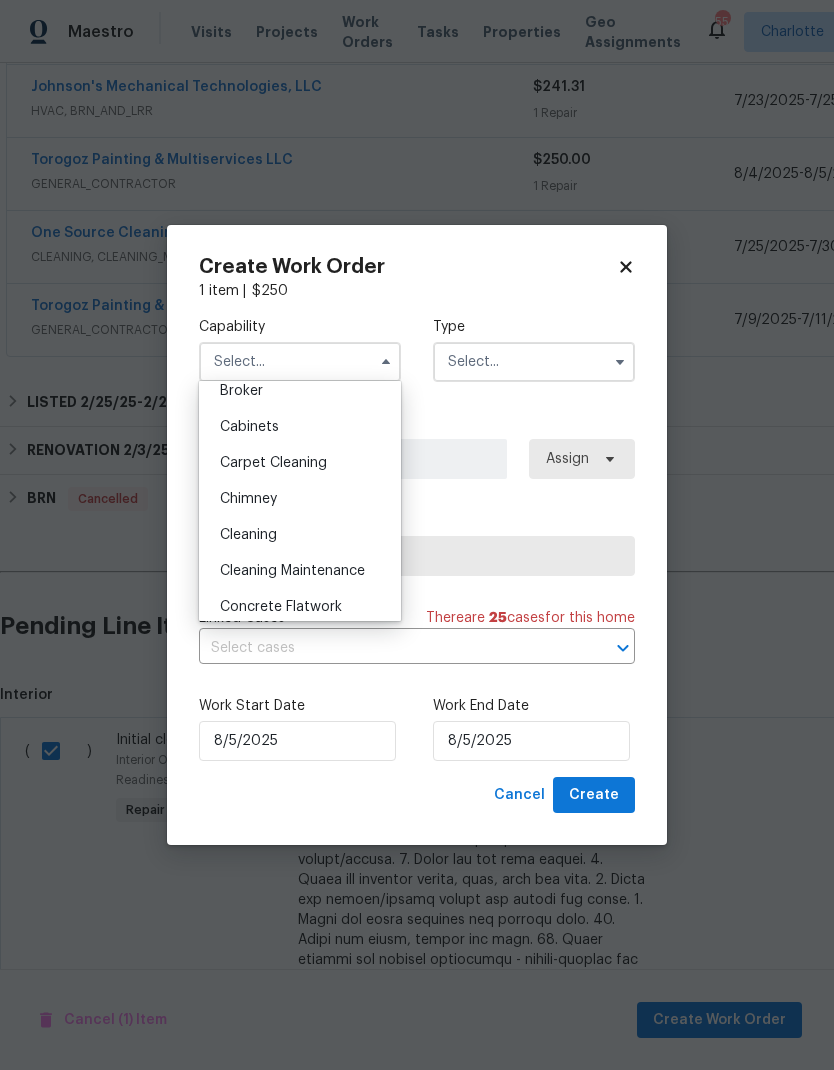 scroll, scrollTop: 201, scrollLeft: 0, axis: vertical 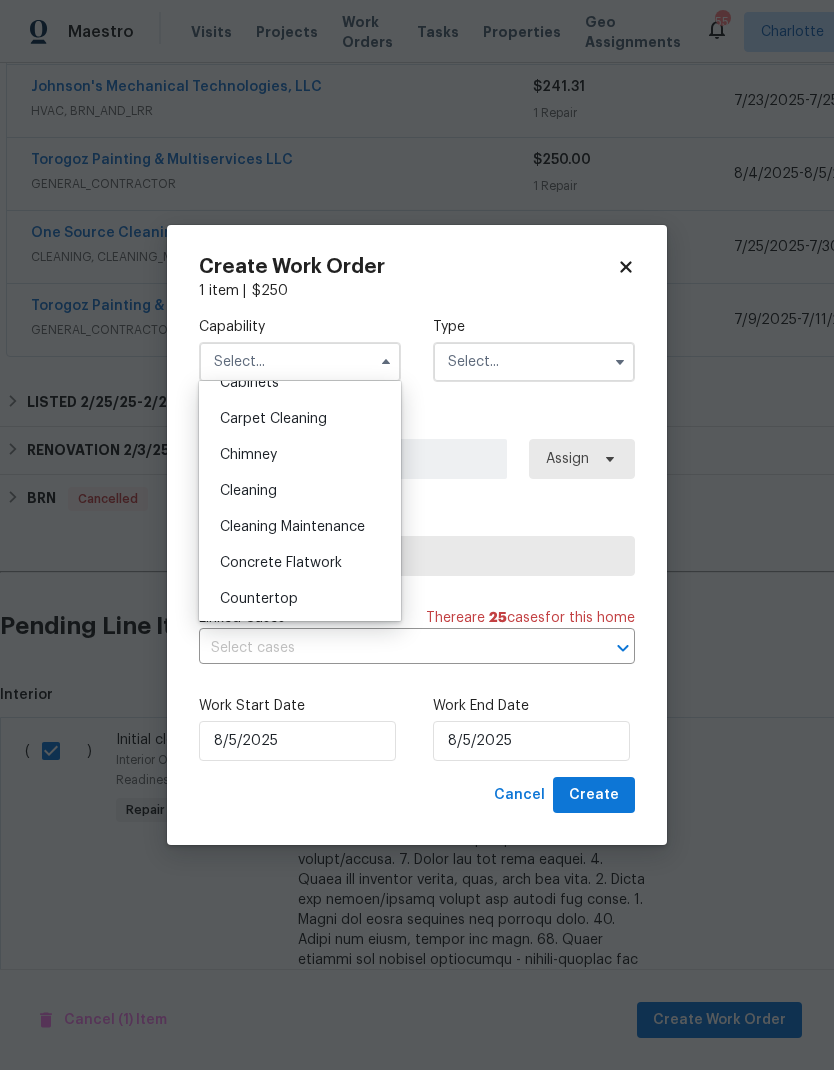 click on "Cleaning" at bounding box center [300, 491] 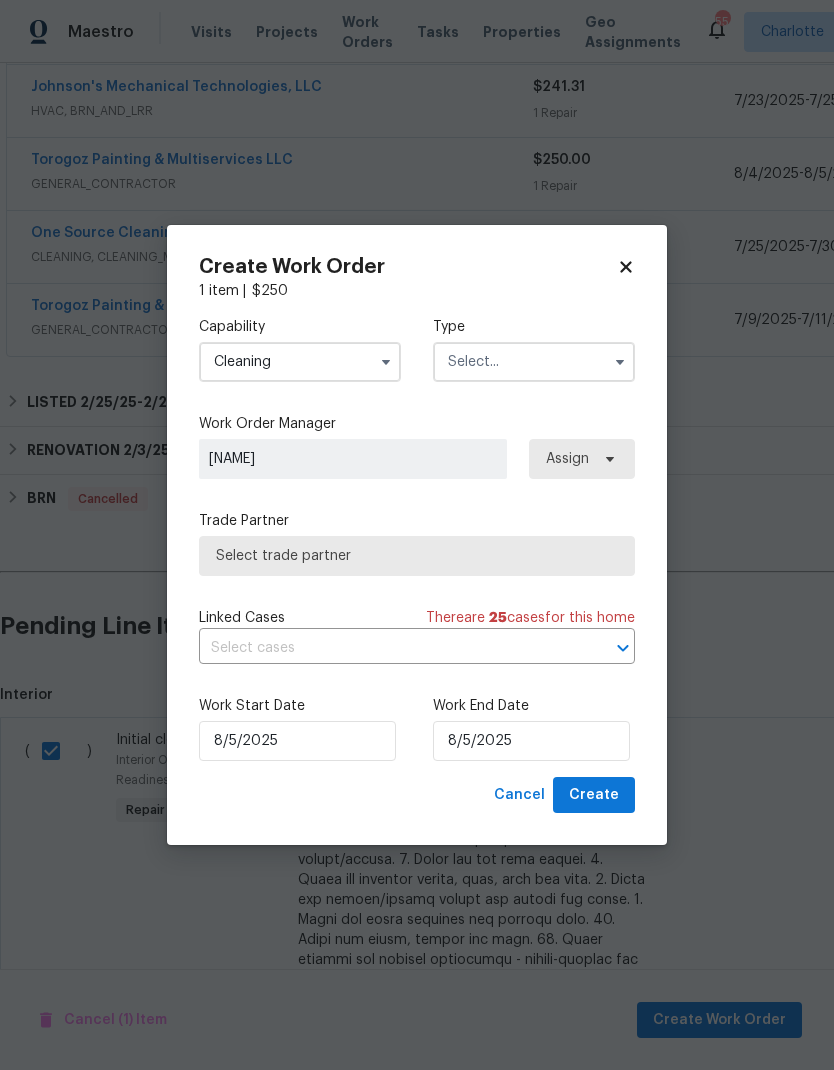 click at bounding box center [534, 362] 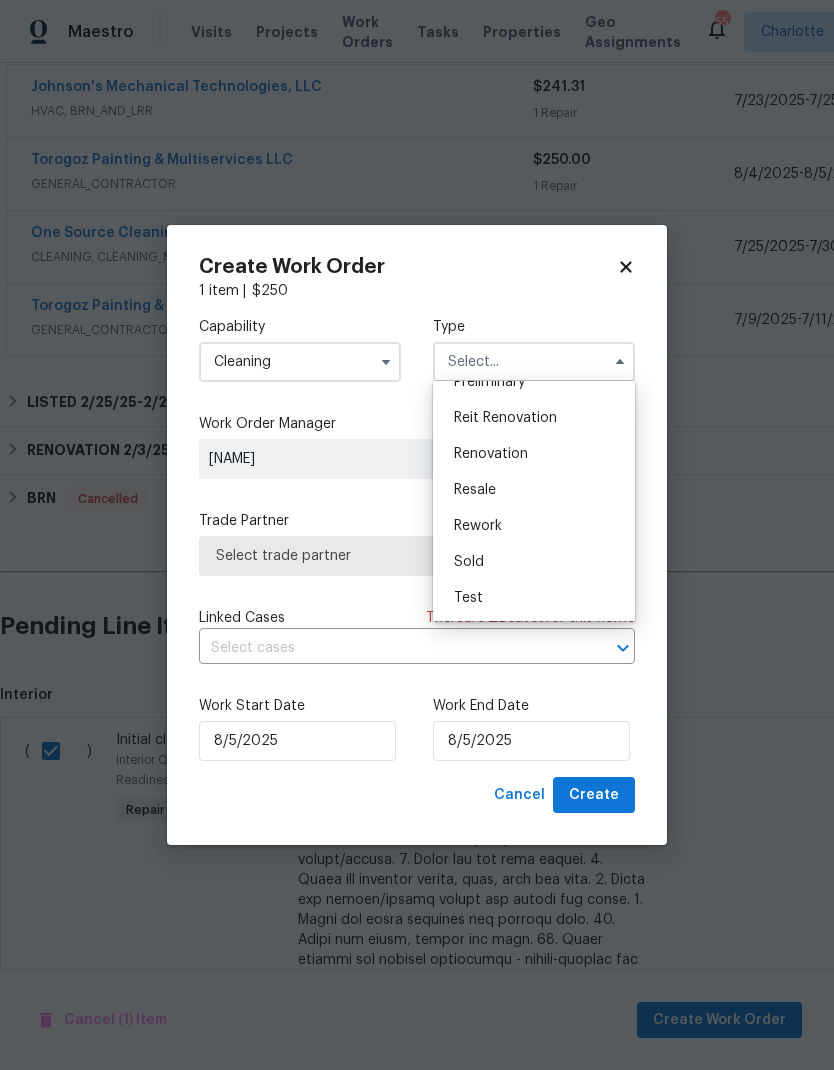 scroll, scrollTop: 454, scrollLeft: 0, axis: vertical 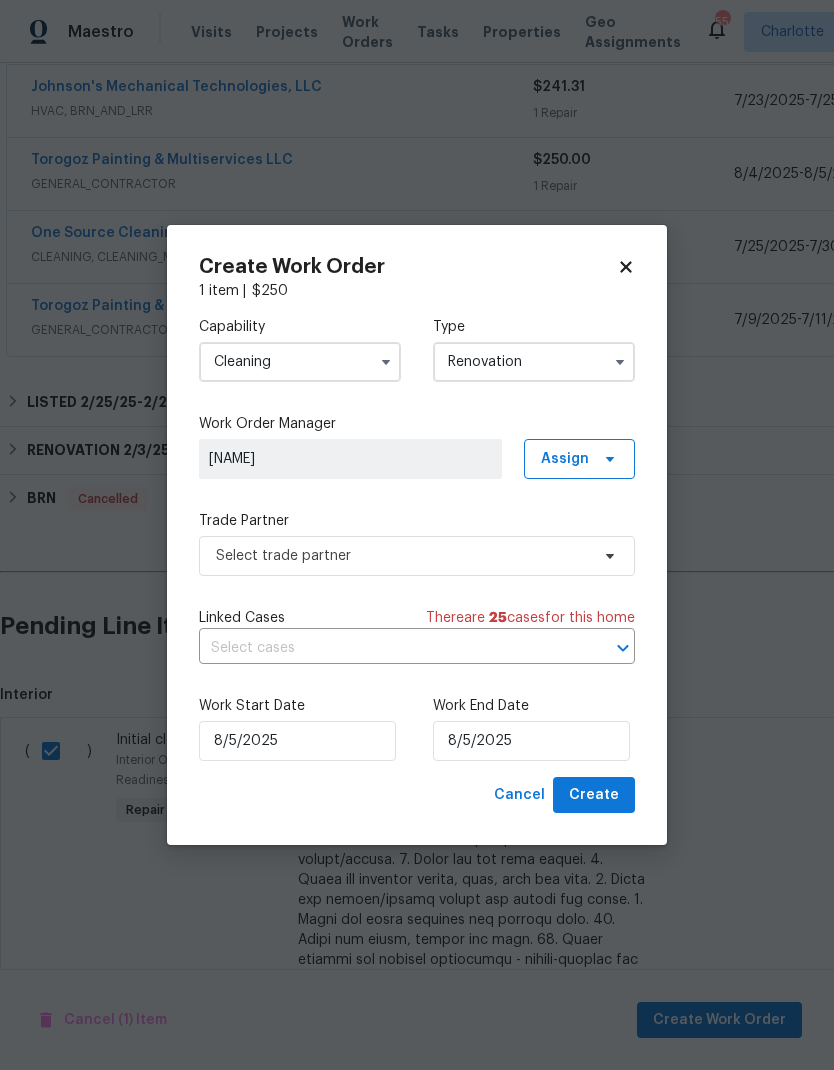 type on "Renovation" 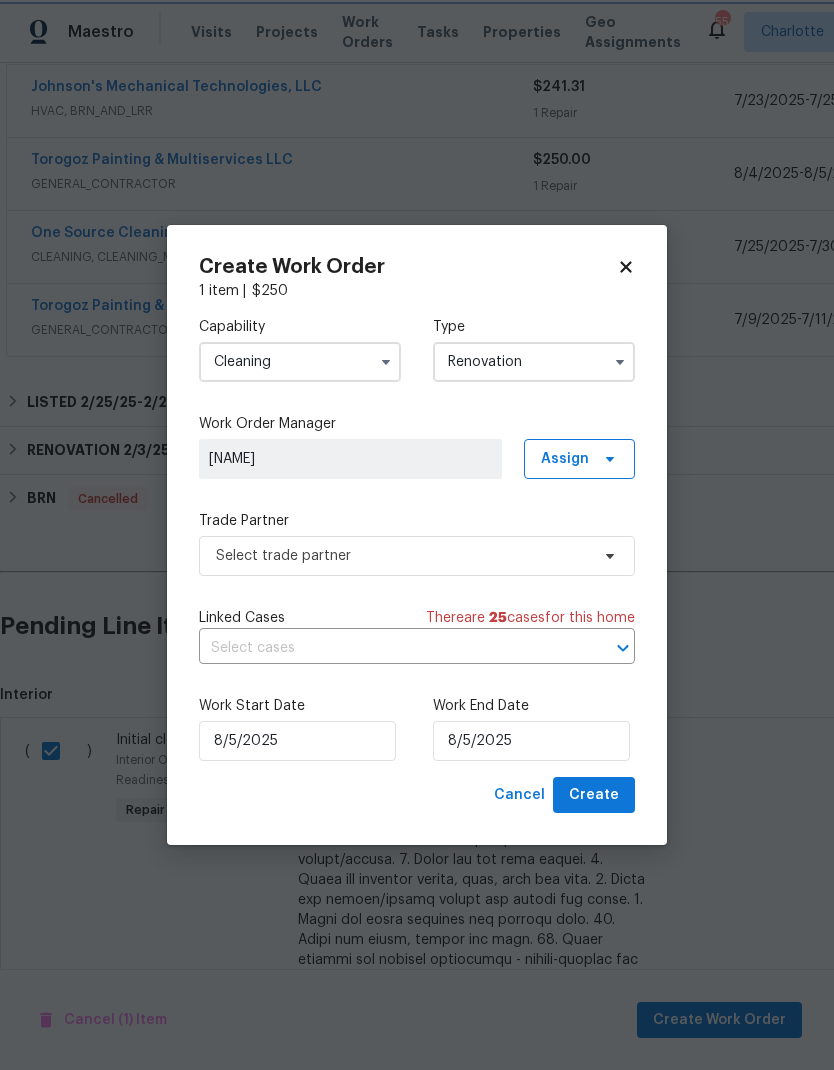 scroll, scrollTop: 0, scrollLeft: 0, axis: both 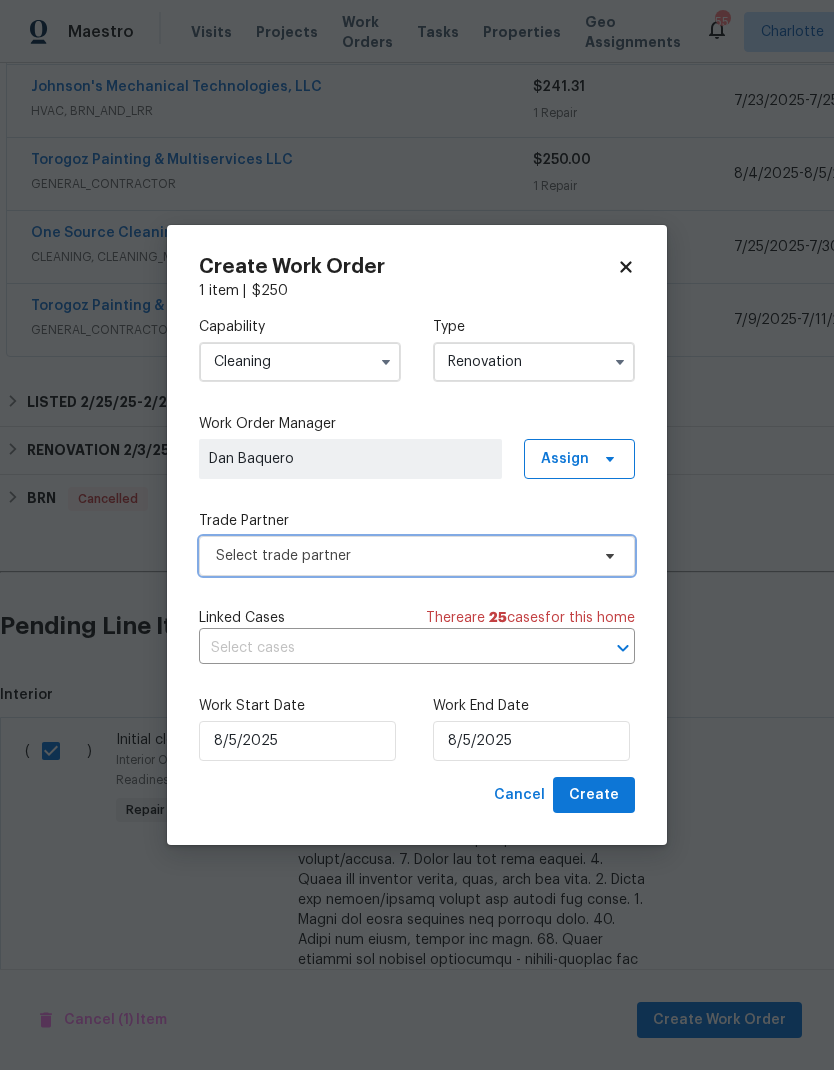 click on "Select trade partner" at bounding box center (417, 556) 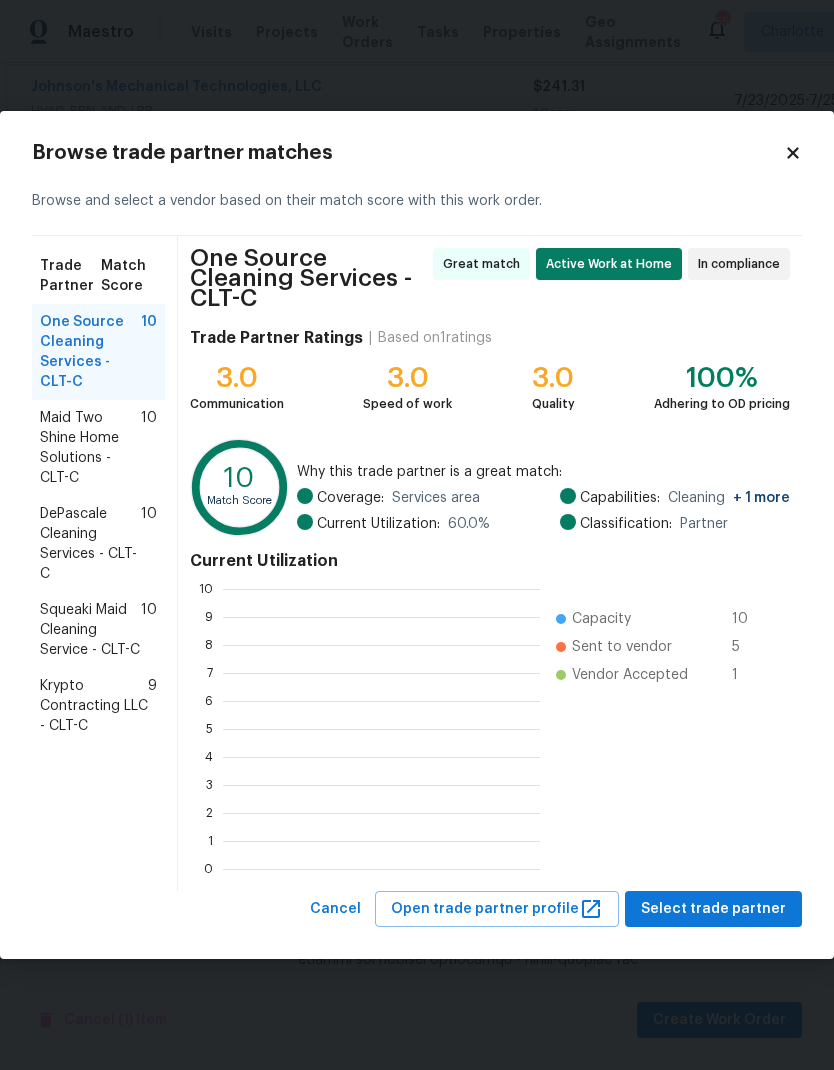 scroll, scrollTop: 2, scrollLeft: 2, axis: both 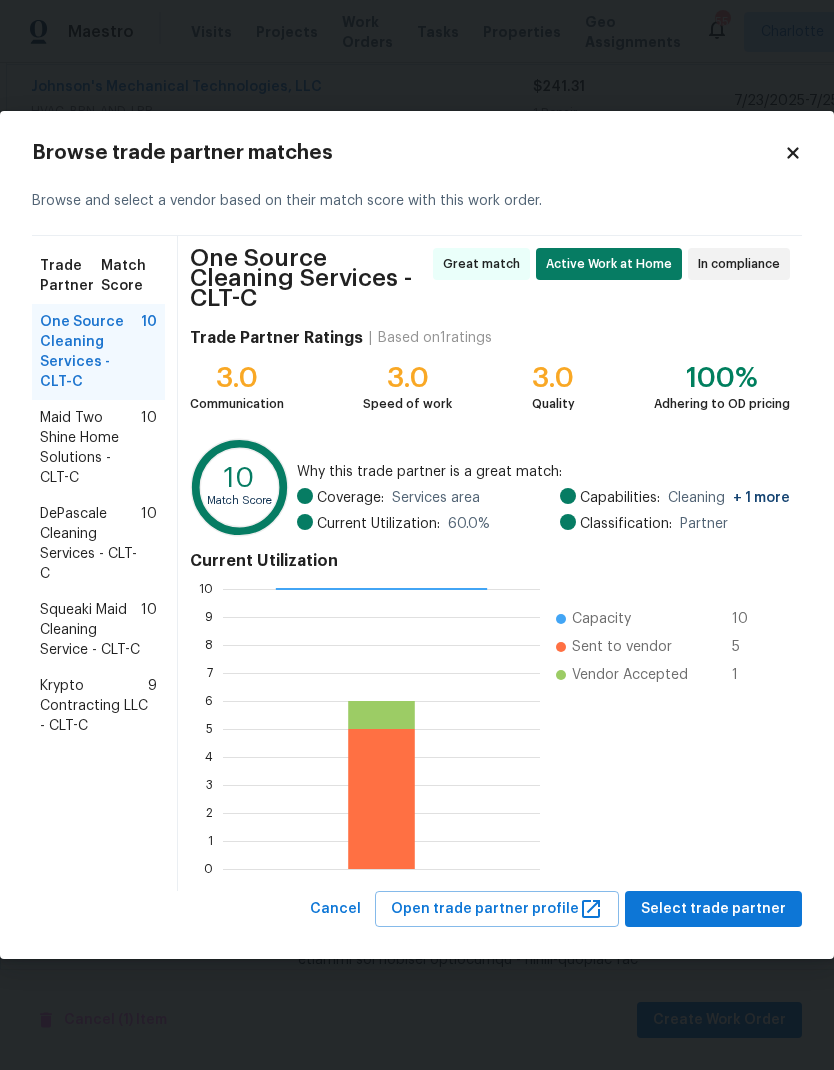 click on "Krypto Contracting LLC - CLT-C" at bounding box center (94, 706) 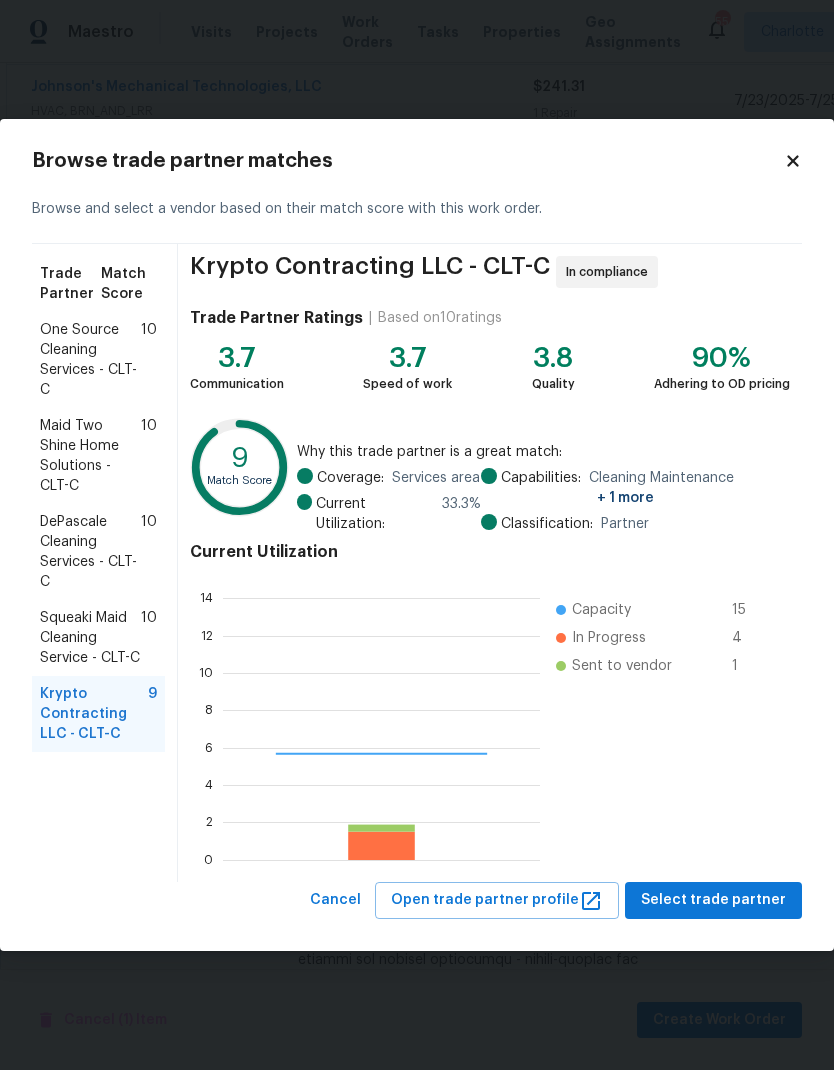 scroll, scrollTop: 2, scrollLeft: 2, axis: both 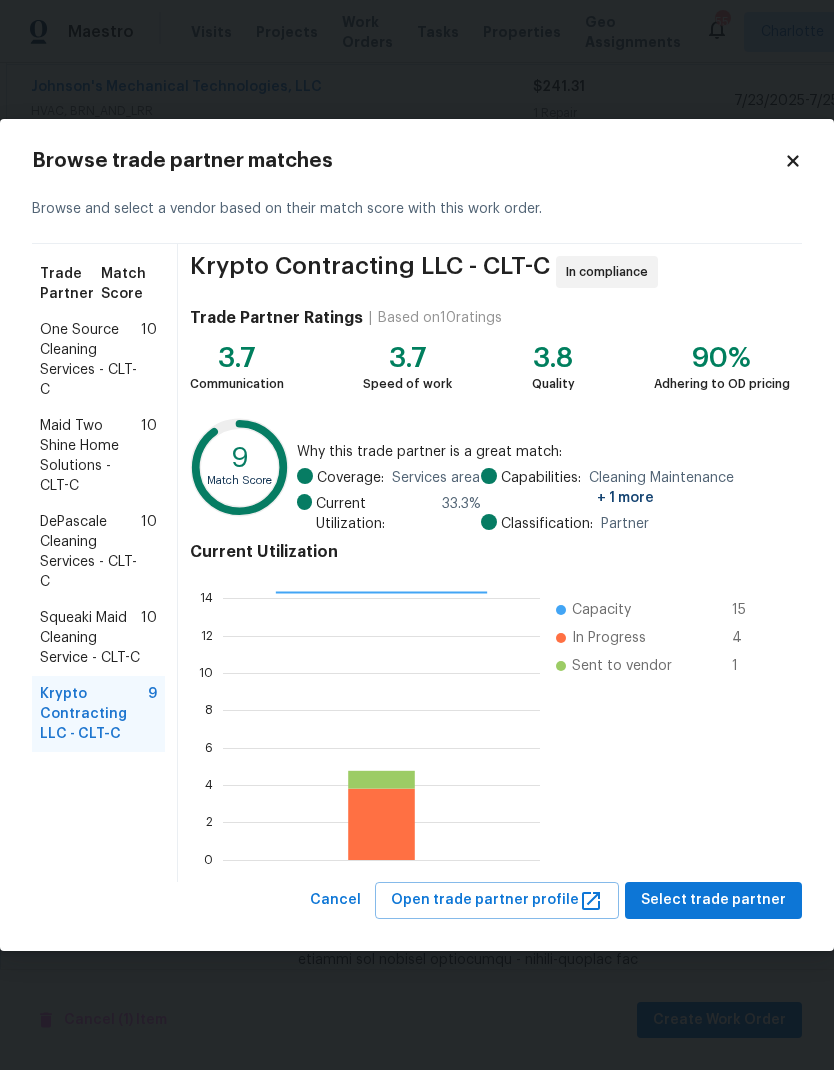 click 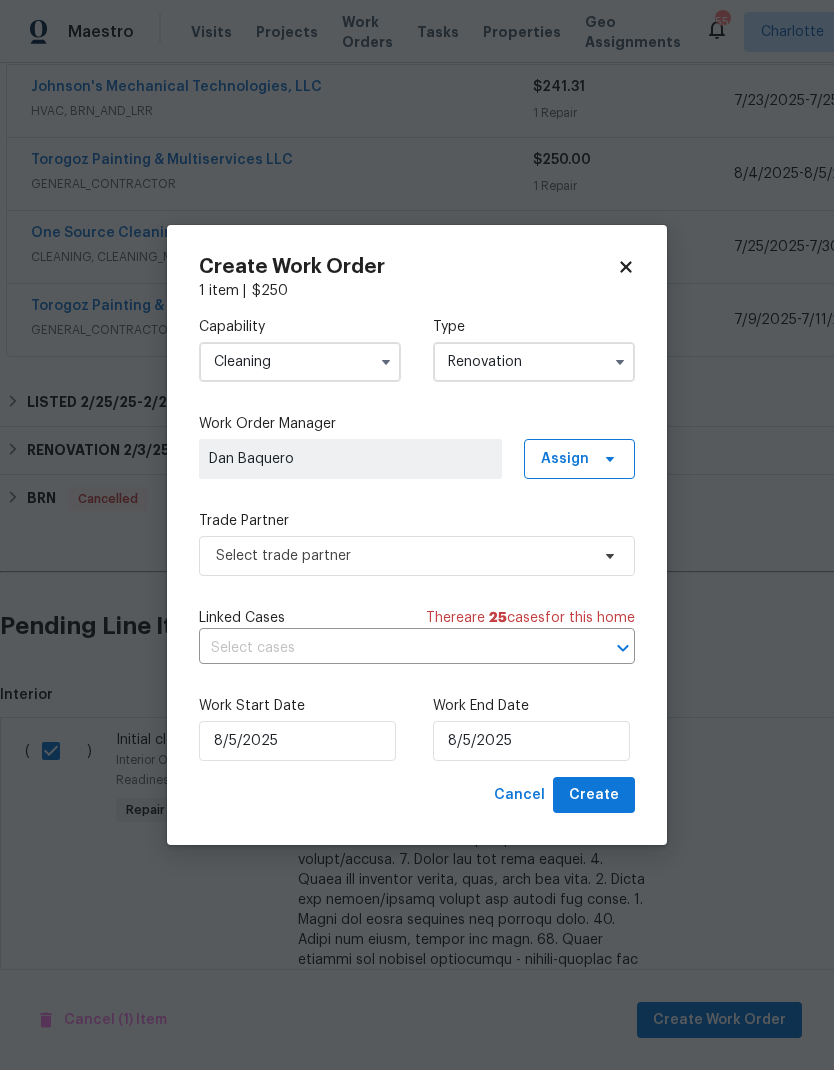 click 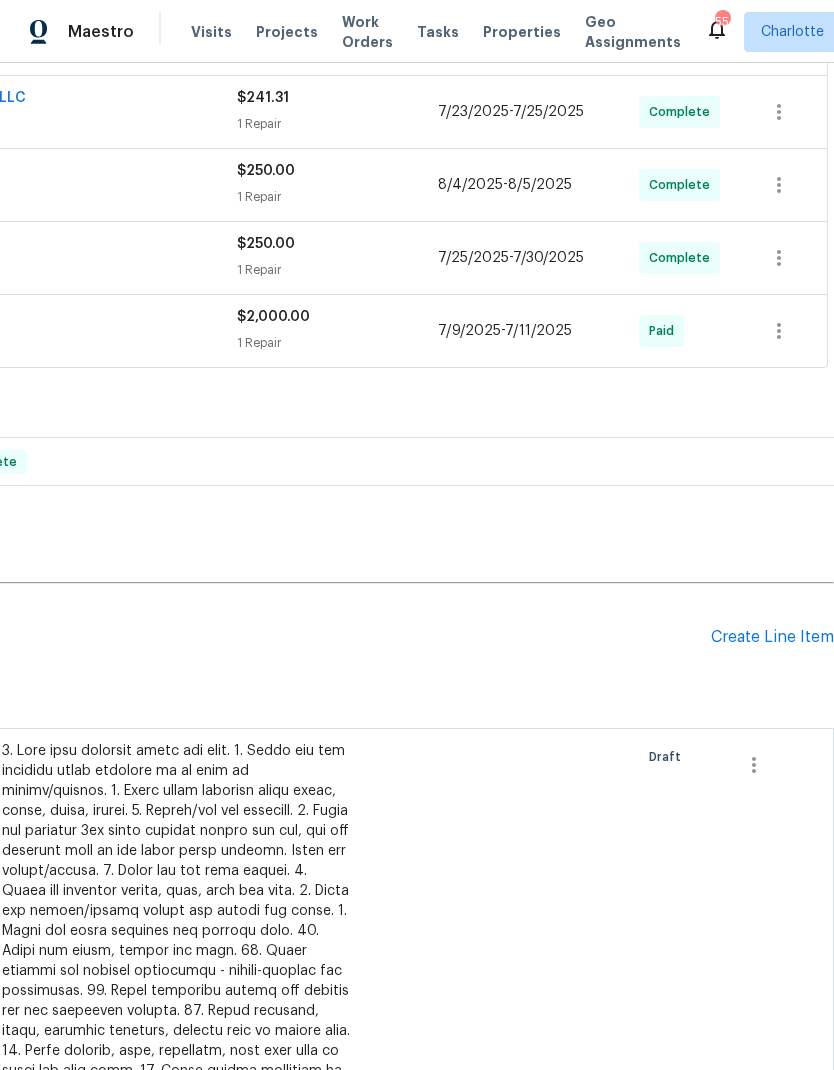 scroll, scrollTop: 829, scrollLeft: 296, axis: both 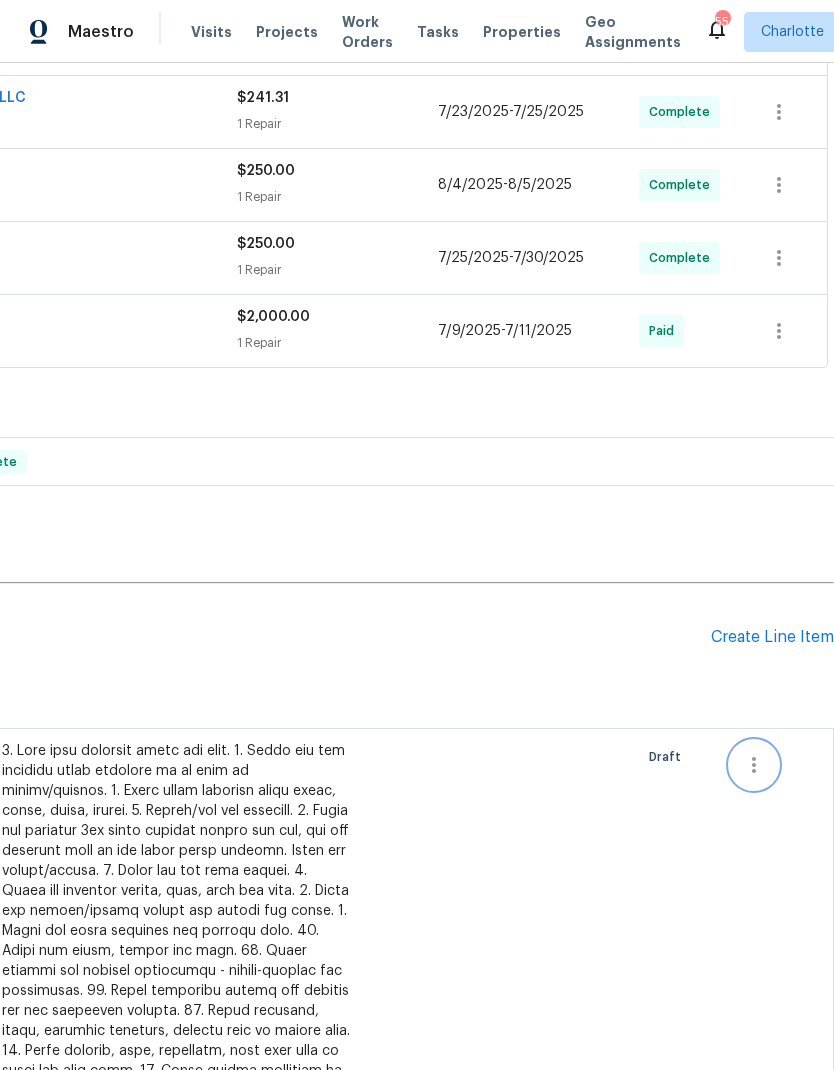 click 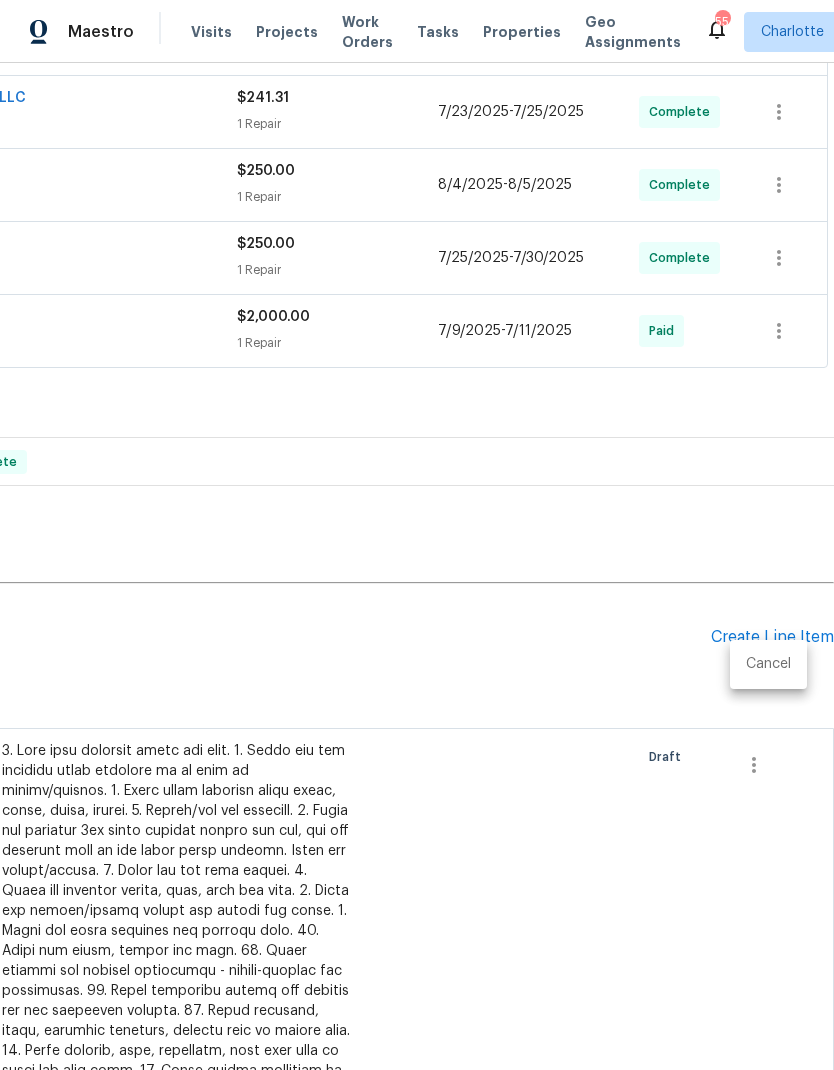click on "Cancel" at bounding box center (768, 664) 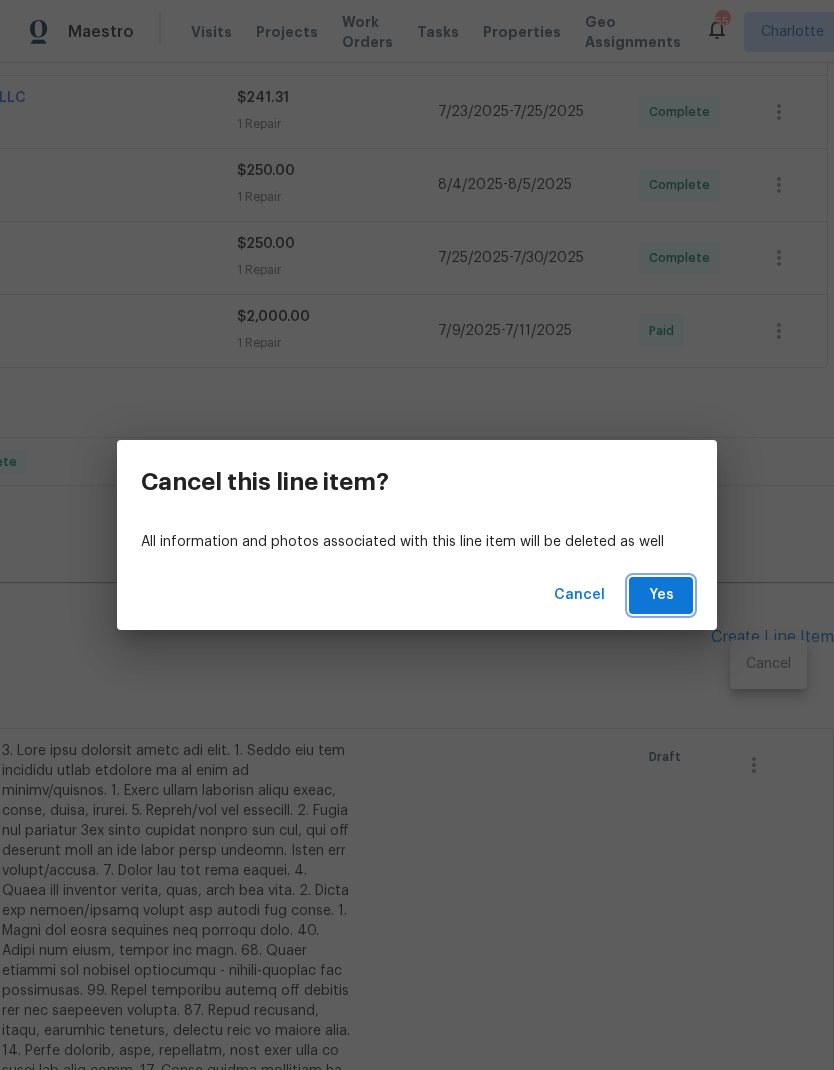 click on "Yes" at bounding box center [661, 595] 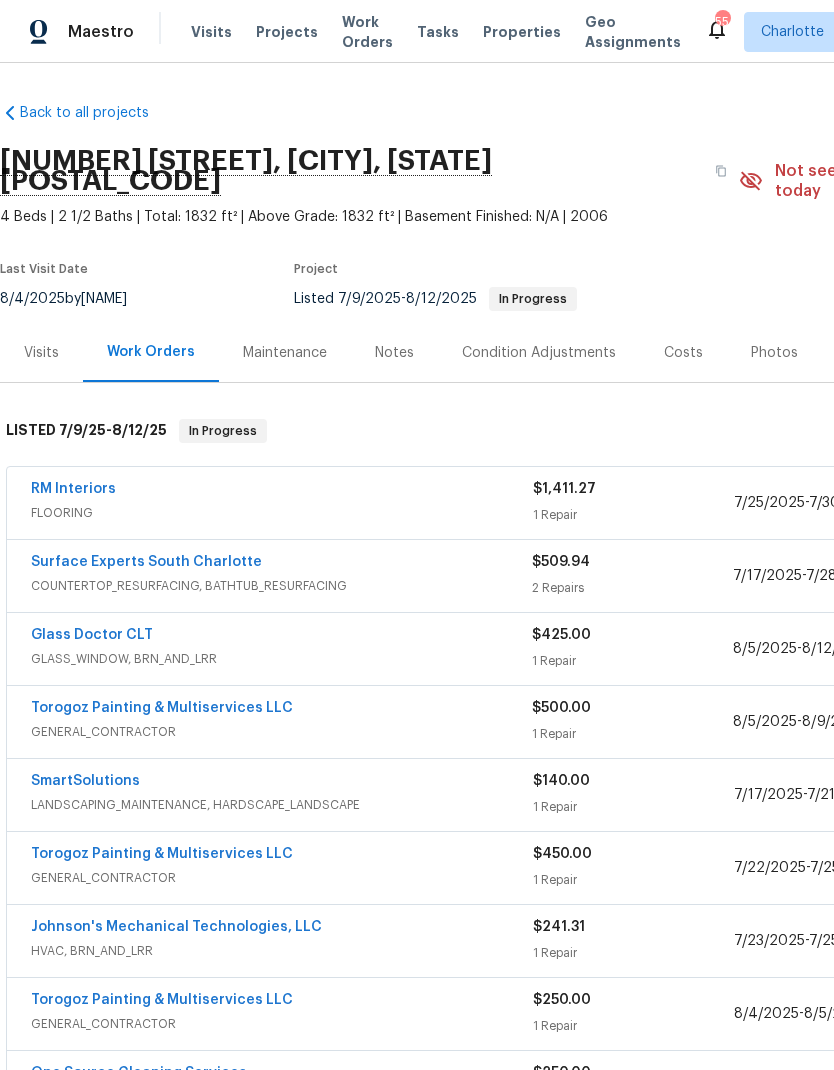 scroll, scrollTop: 0, scrollLeft: 0, axis: both 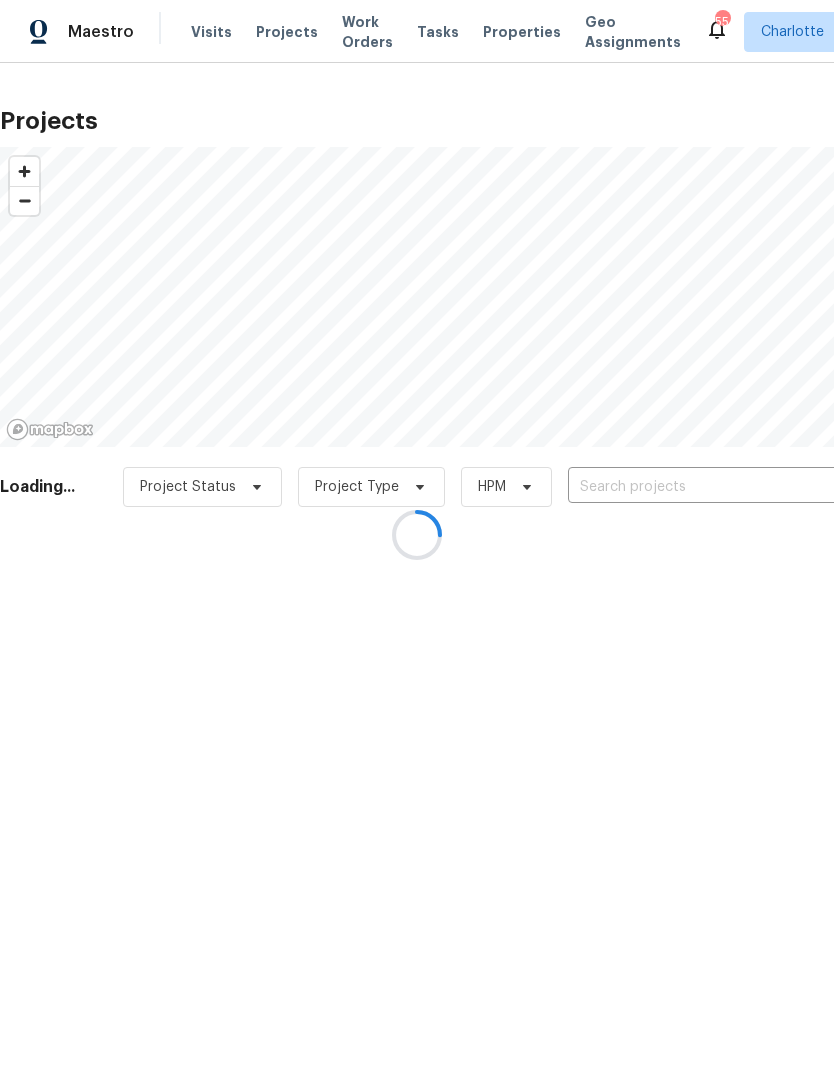 click at bounding box center [417, 535] 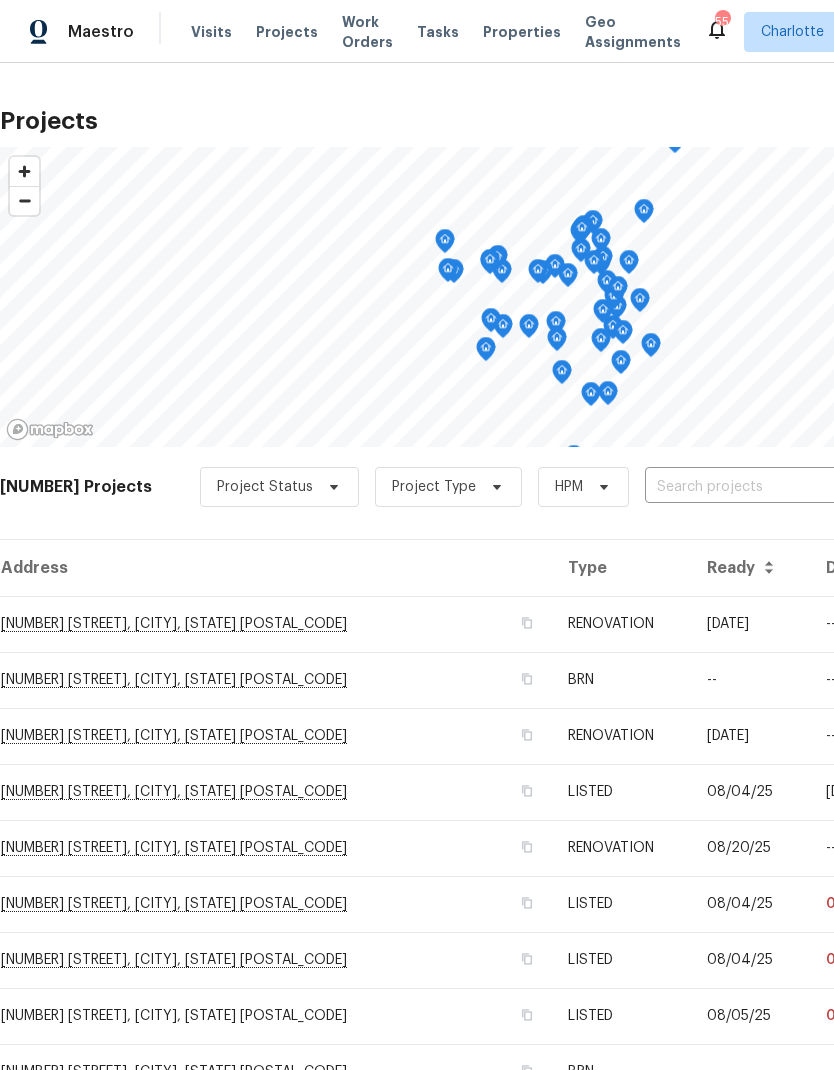 click at bounding box center [759, 487] 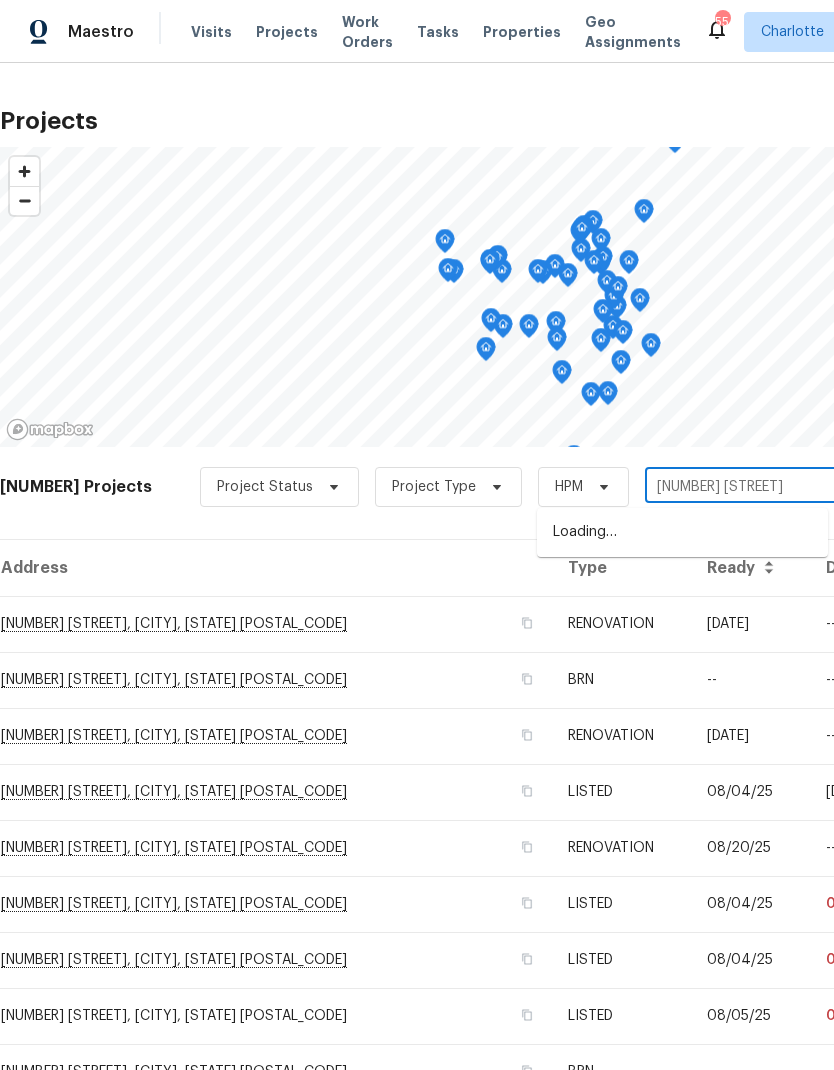 type on "[NUMBER] [STREET]" 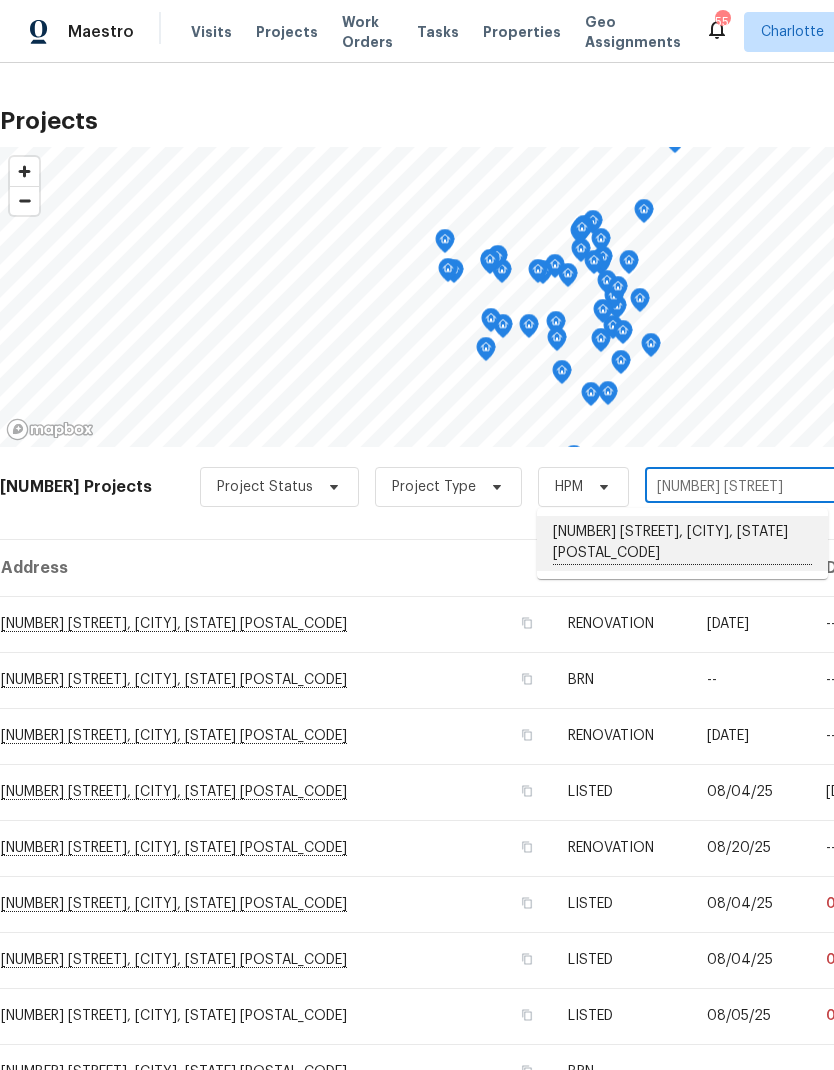 click on "[NUMBER] [STREET], [CITY], [STATE] [POSTAL_CODE]" at bounding box center [682, 543] 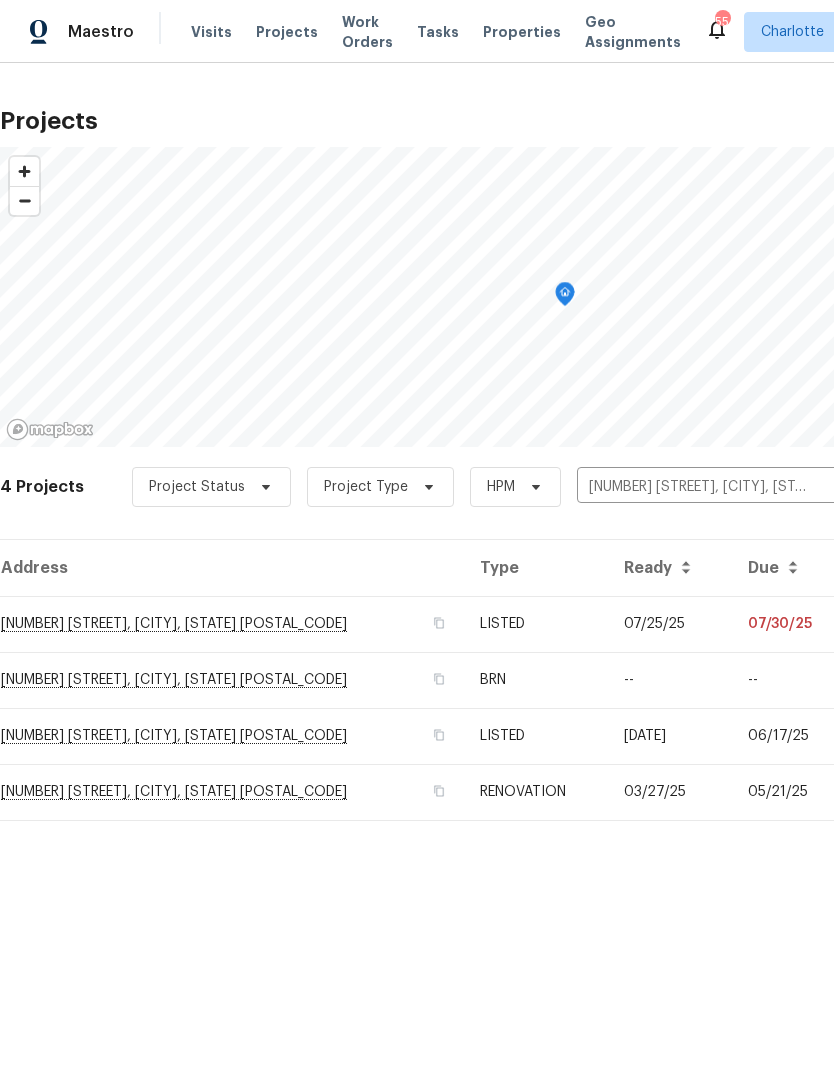 click on "07/25/25" at bounding box center [670, 624] 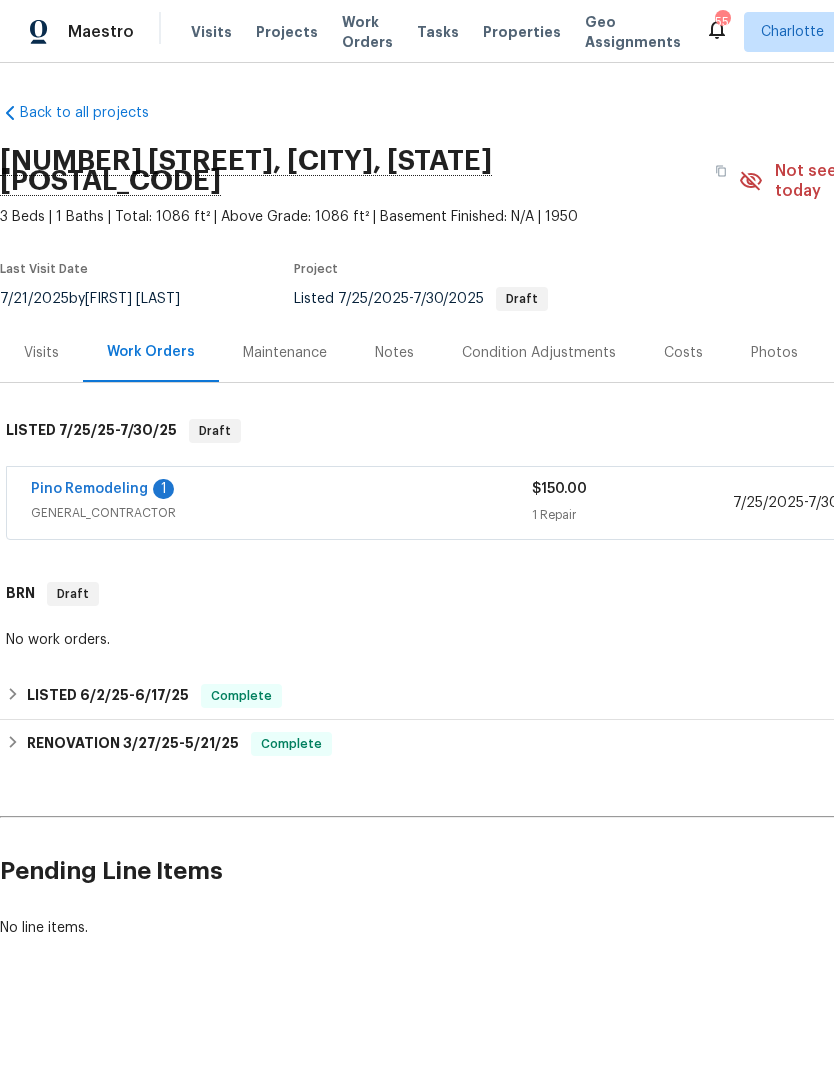 scroll, scrollTop: 0, scrollLeft: 0, axis: both 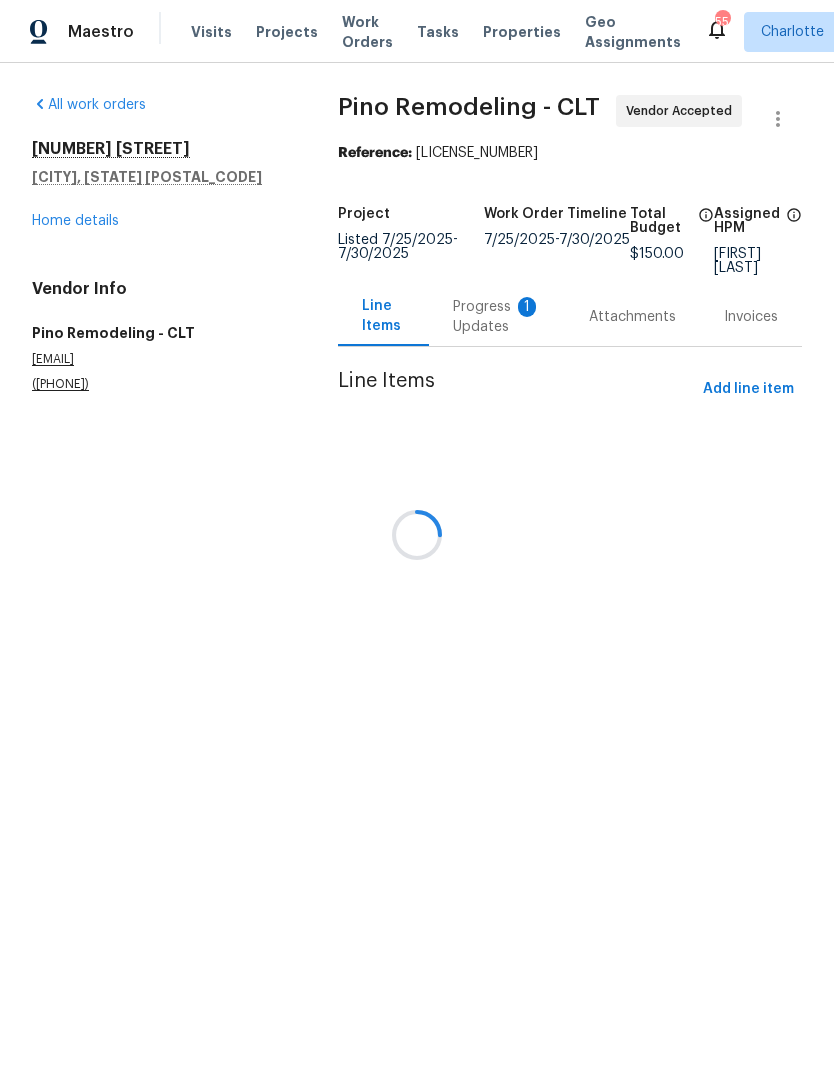 click at bounding box center (417, 535) 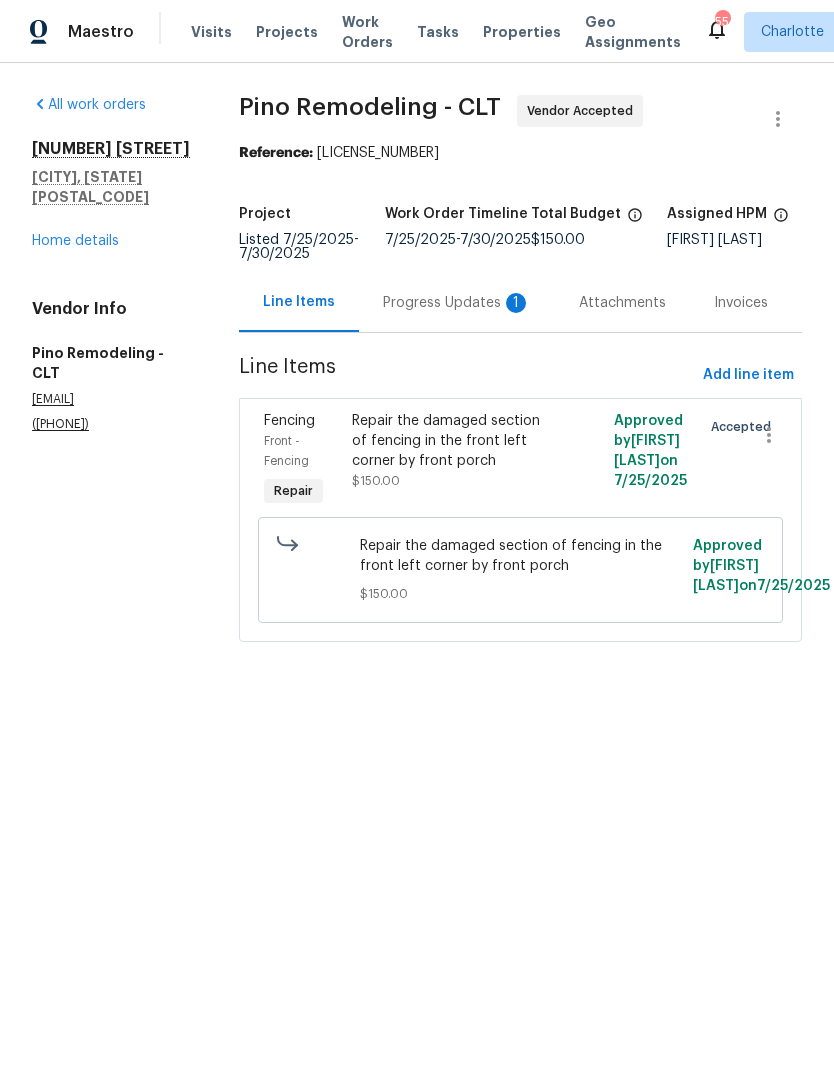 click on "Progress Updates 1" at bounding box center [457, 303] 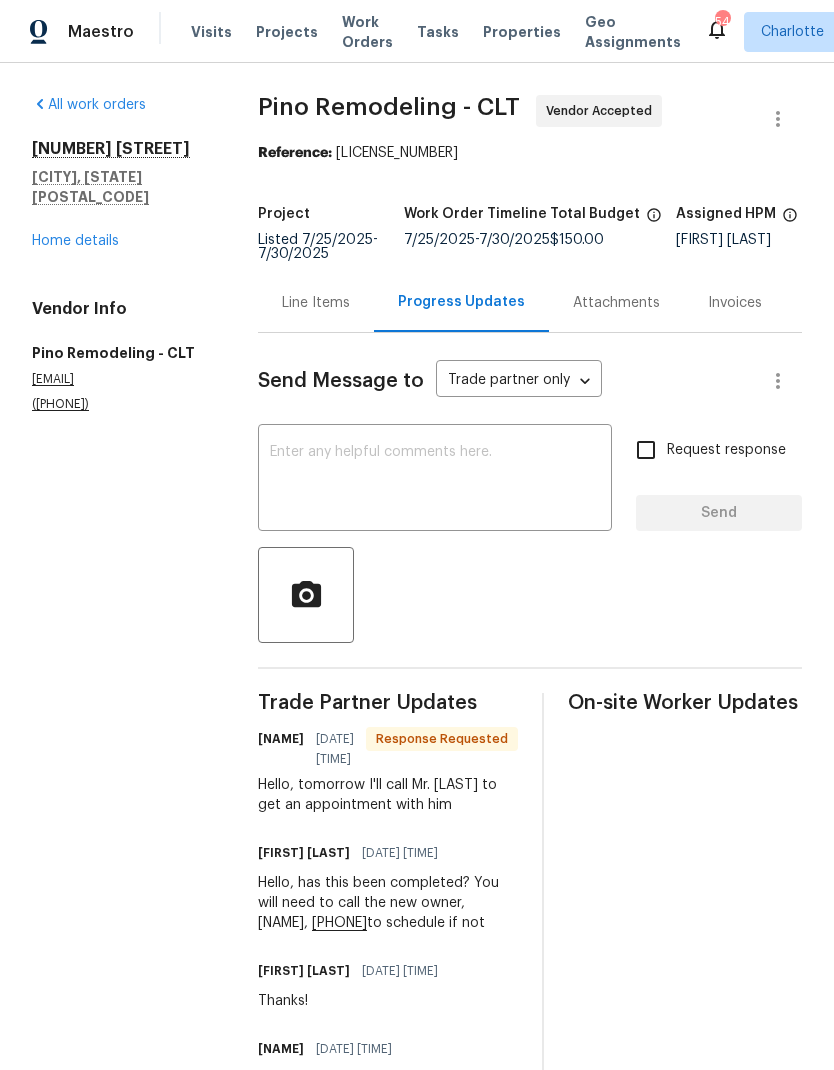 click at bounding box center (435, 480) 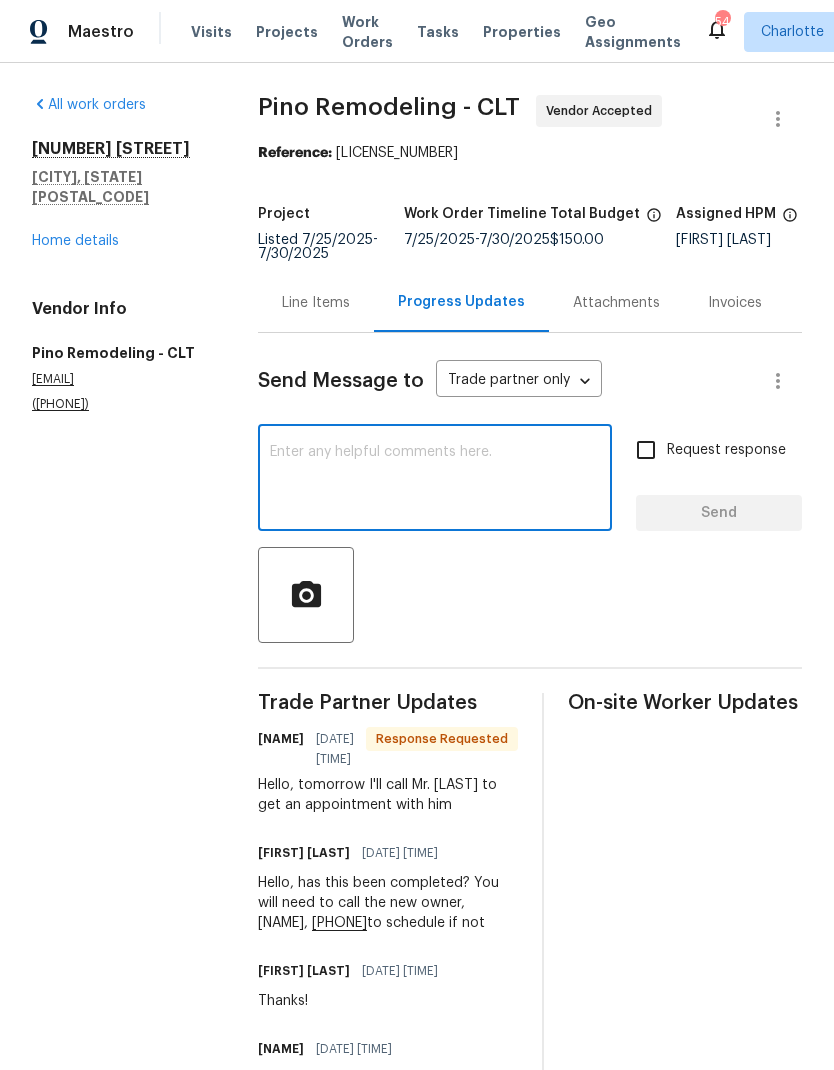 click on "All work orders [NUMBER] [STREET] [CITY], [STATE] [POSTAL_CODE] Home details Vendor Info Pino Remodeling - CLT [EMAIL] ([PHONE])" at bounding box center [121, 653] 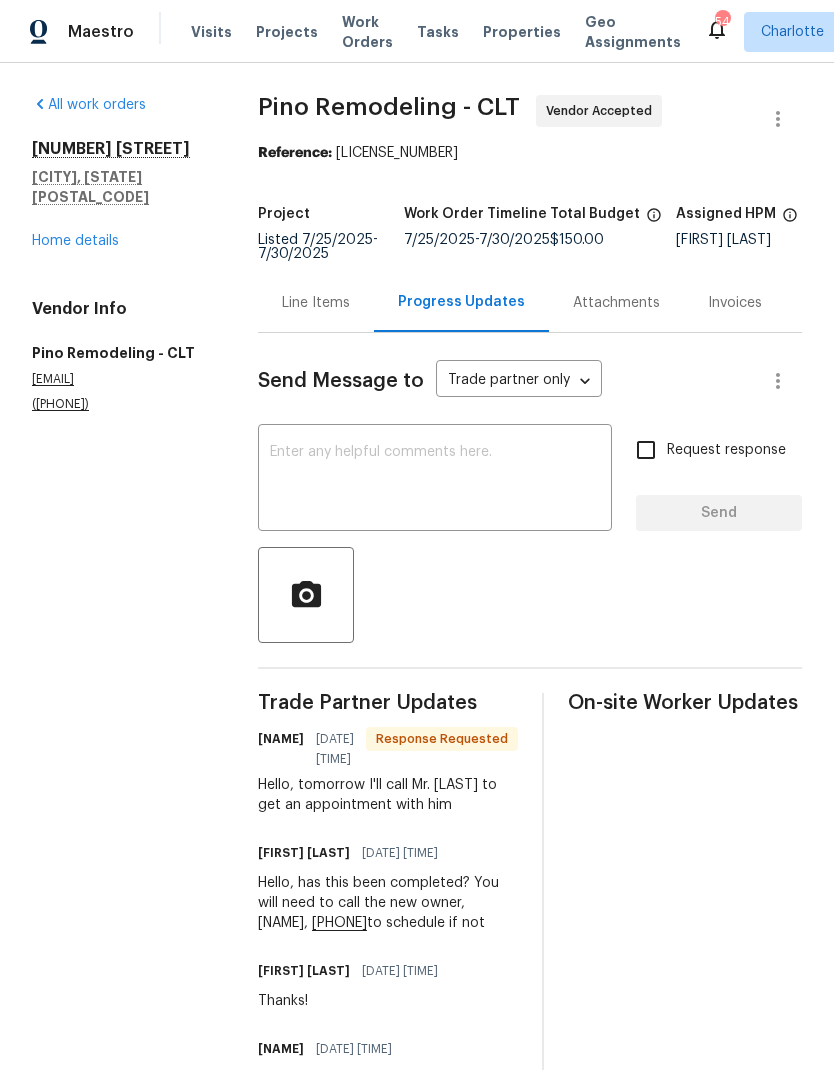 click on "Home details" at bounding box center [75, 241] 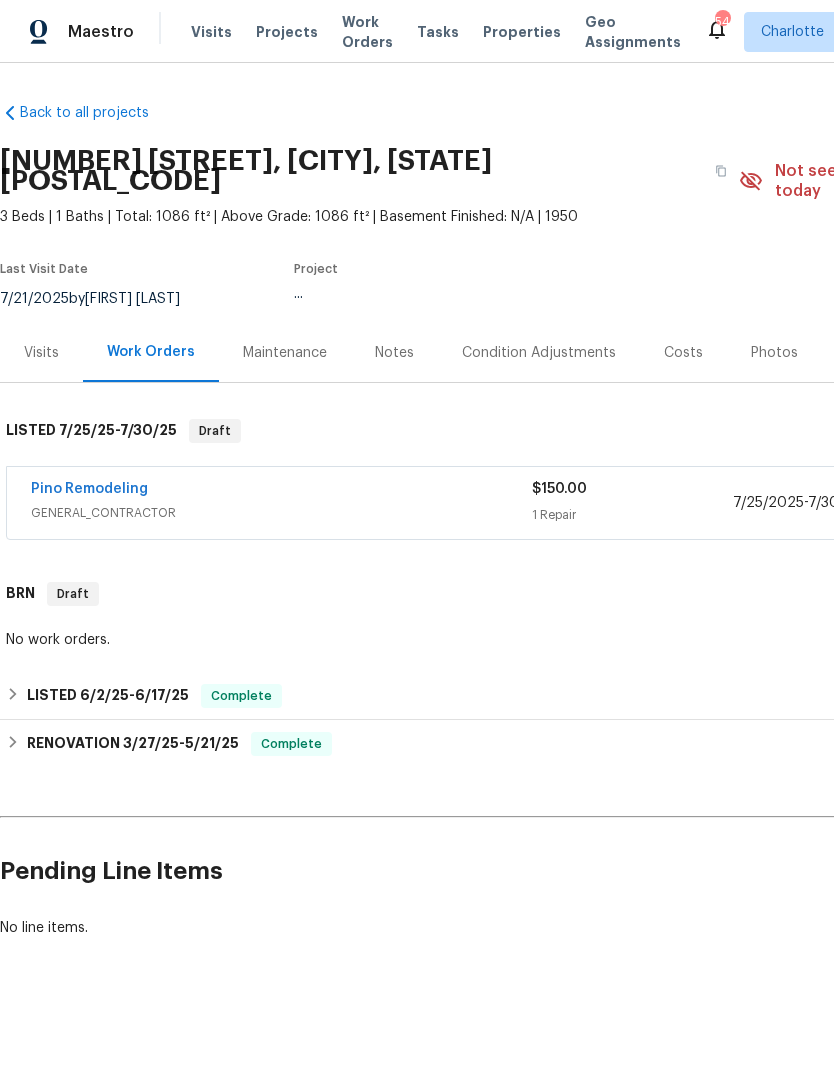 click on "[NUMBER] [STREET], [CITY], [STATE] [POSTAL_CODE] [NUMBER] Beds | [NUMBER] Baths | Total: [NUMBER] ft² | Above Grade: [NUMBER] ft² | Basement Finished: N/A | [YEAR] Not seen today Mark Seen Actions Last Visit Date [DATE] by [FIRST] [LAST] Project ..." at bounding box center (565, 229) 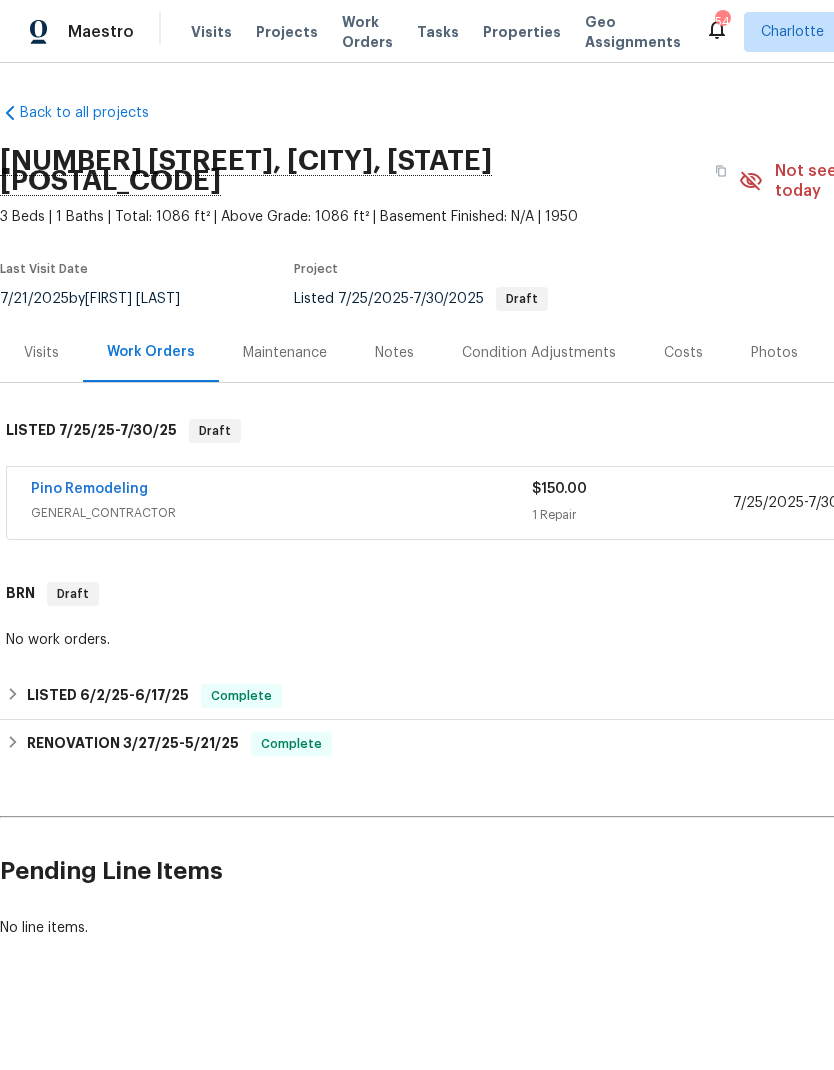 click on "Projects" at bounding box center (287, 32) 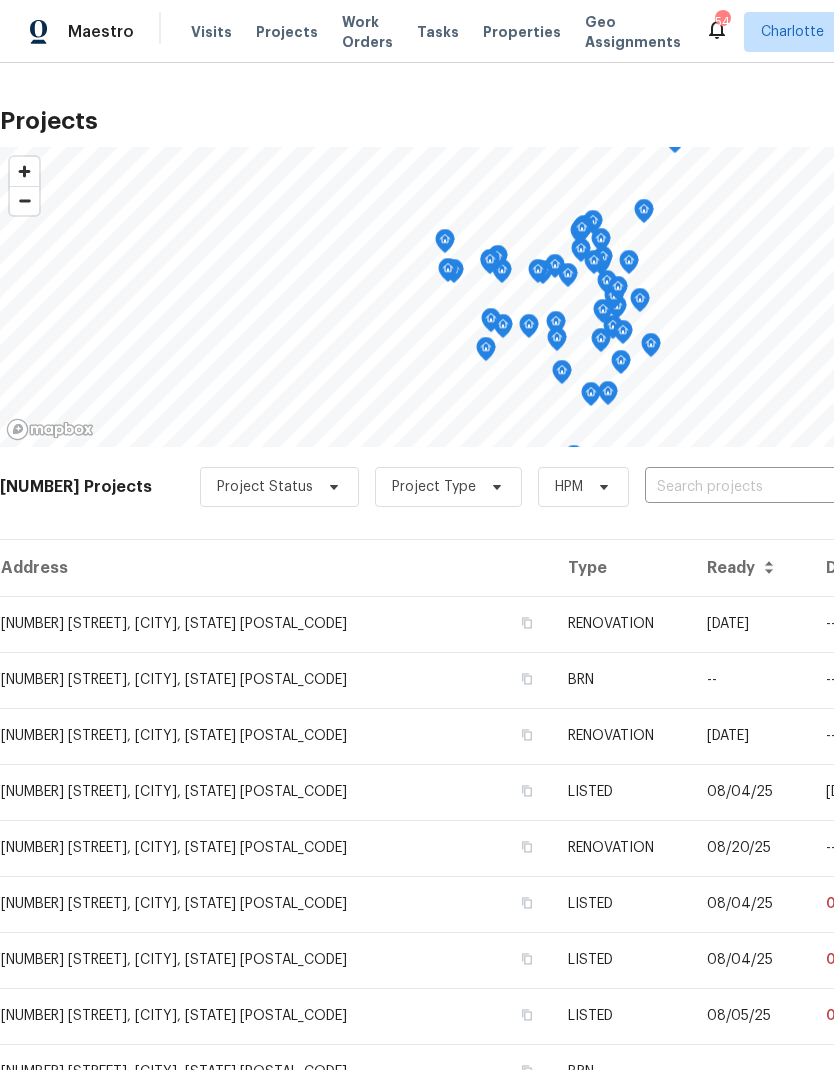 click at bounding box center (759, 487) 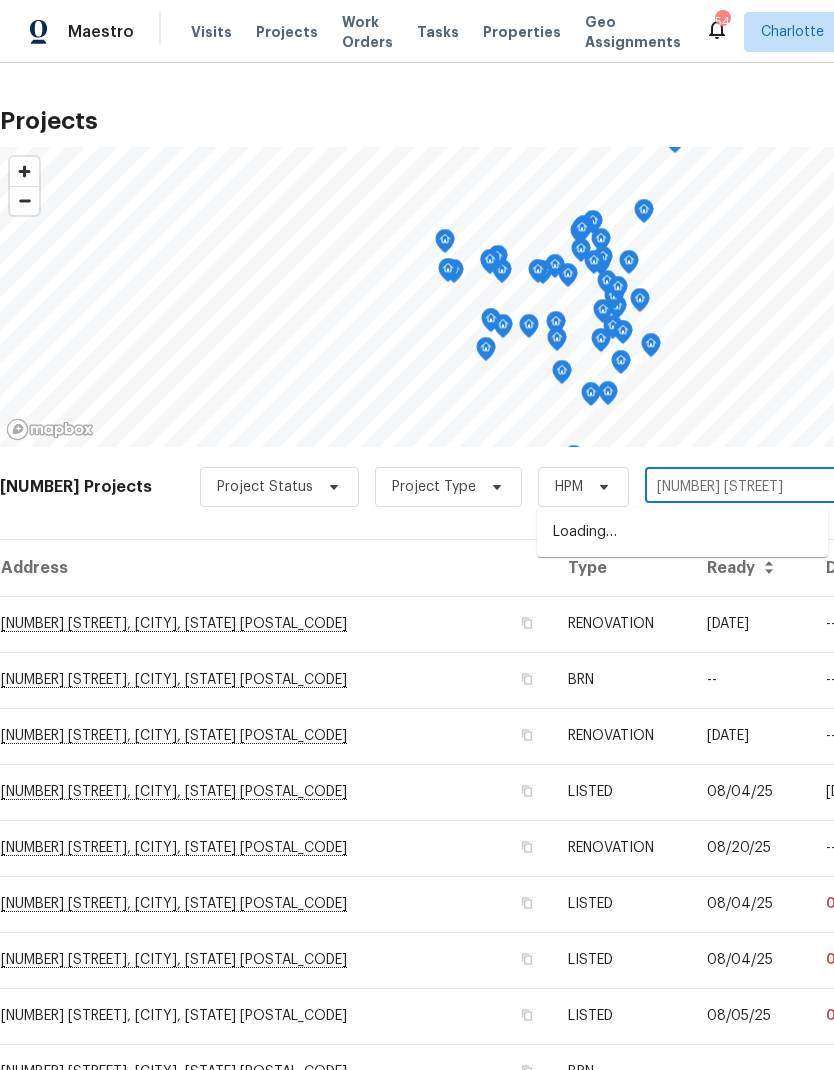 type on "[NUMBER] [STREET]" 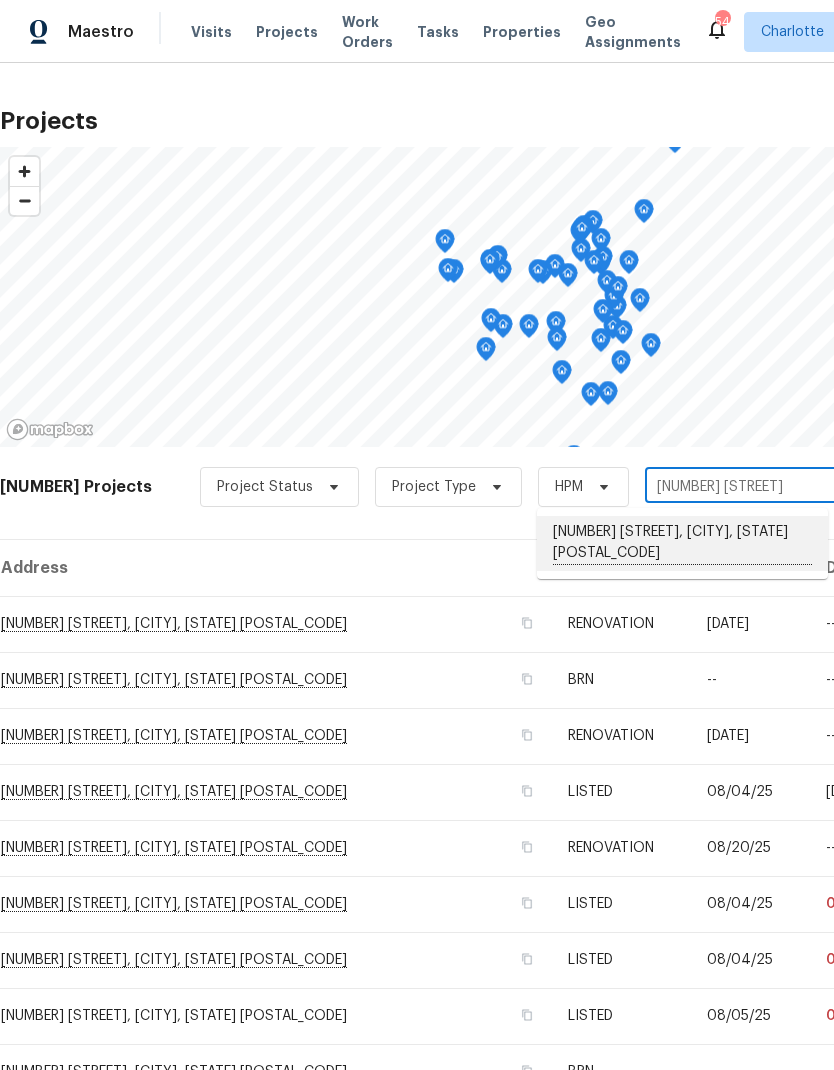 click on "[NUMBER] [STREET], [CITY], [STATE] [POSTAL_CODE]" at bounding box center [682, 543] 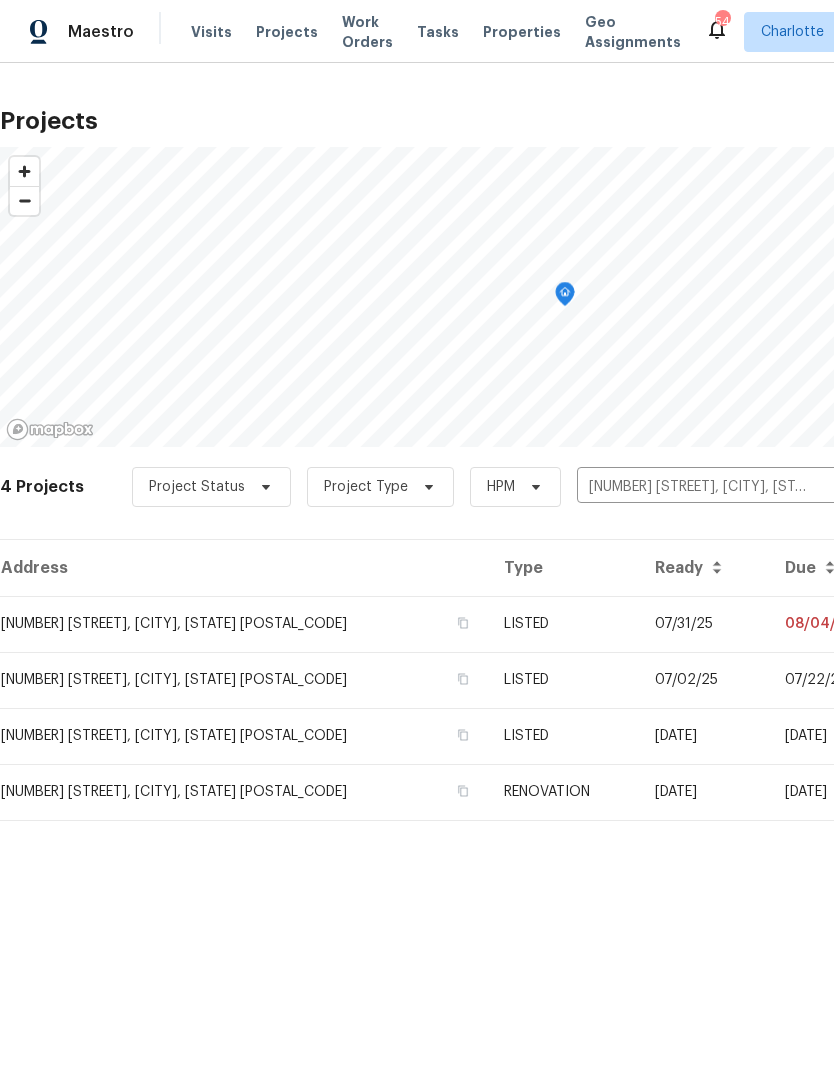 click on "07/31/25" at bounding box center (704, 624) 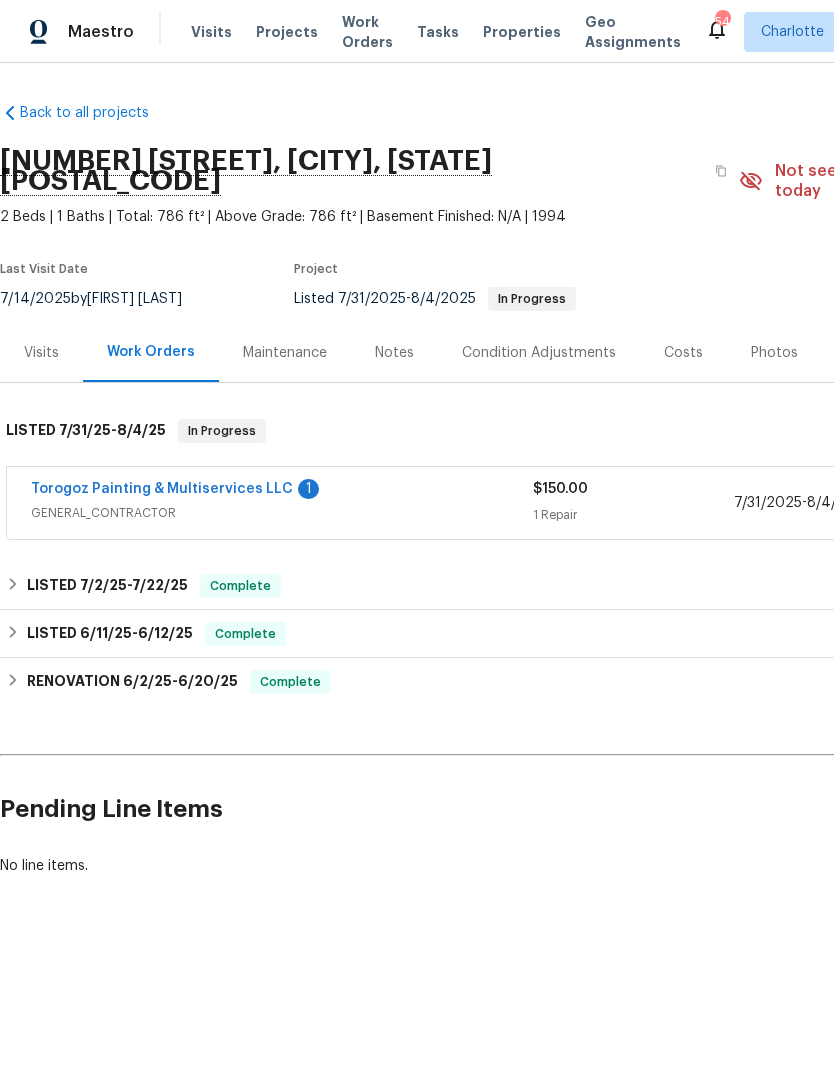 click on "Torogoz Painting & Multiservices LLC" at bounding box center [162, 489] 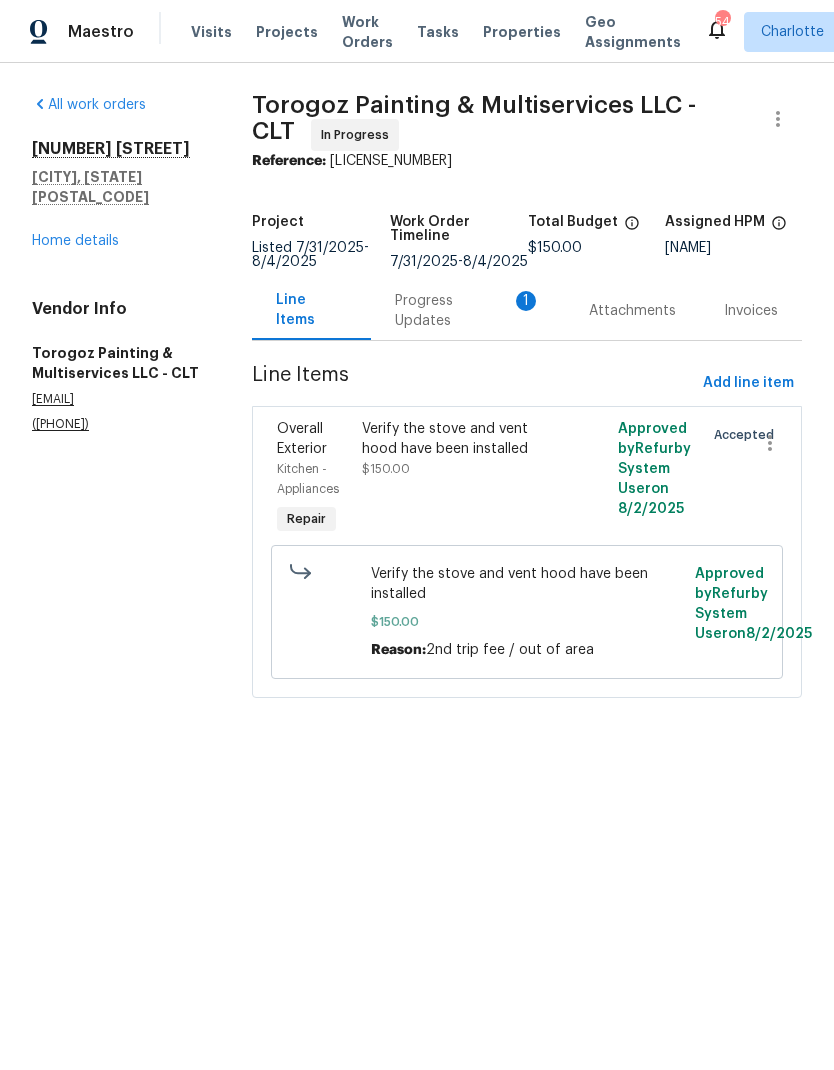 click on "Verify the stove and vent hood have been installed" at bounding box center [462, 439] 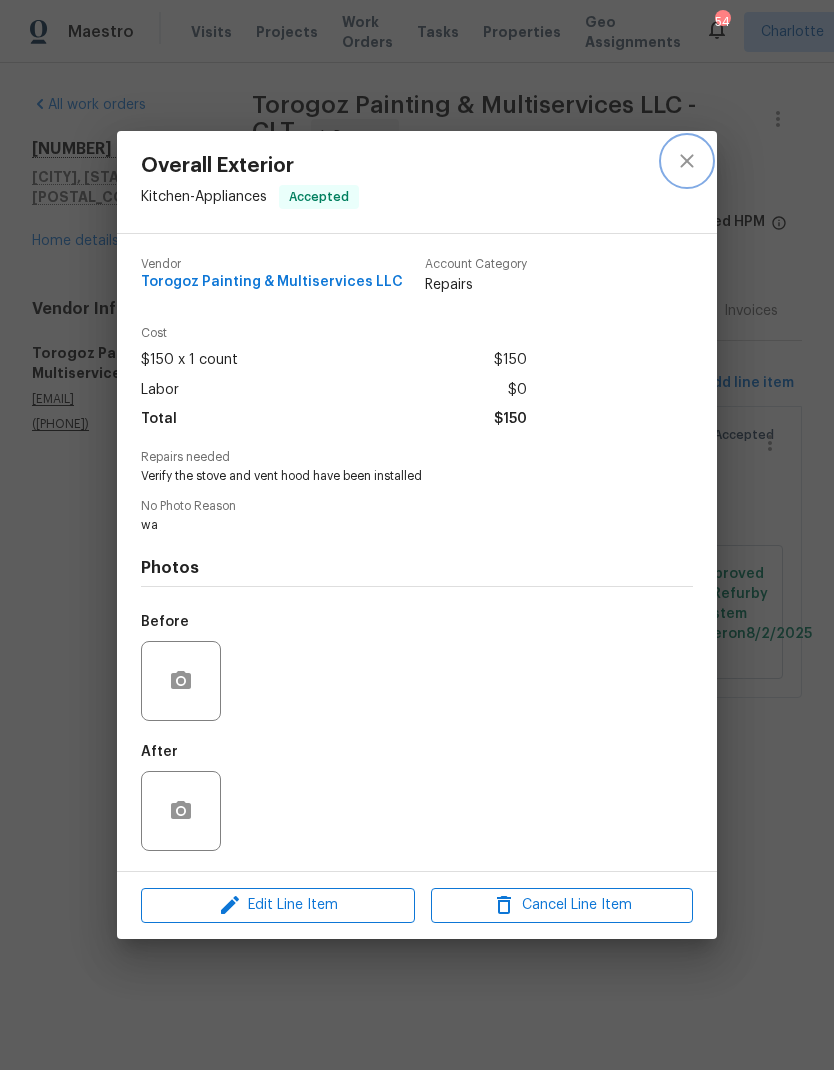 click 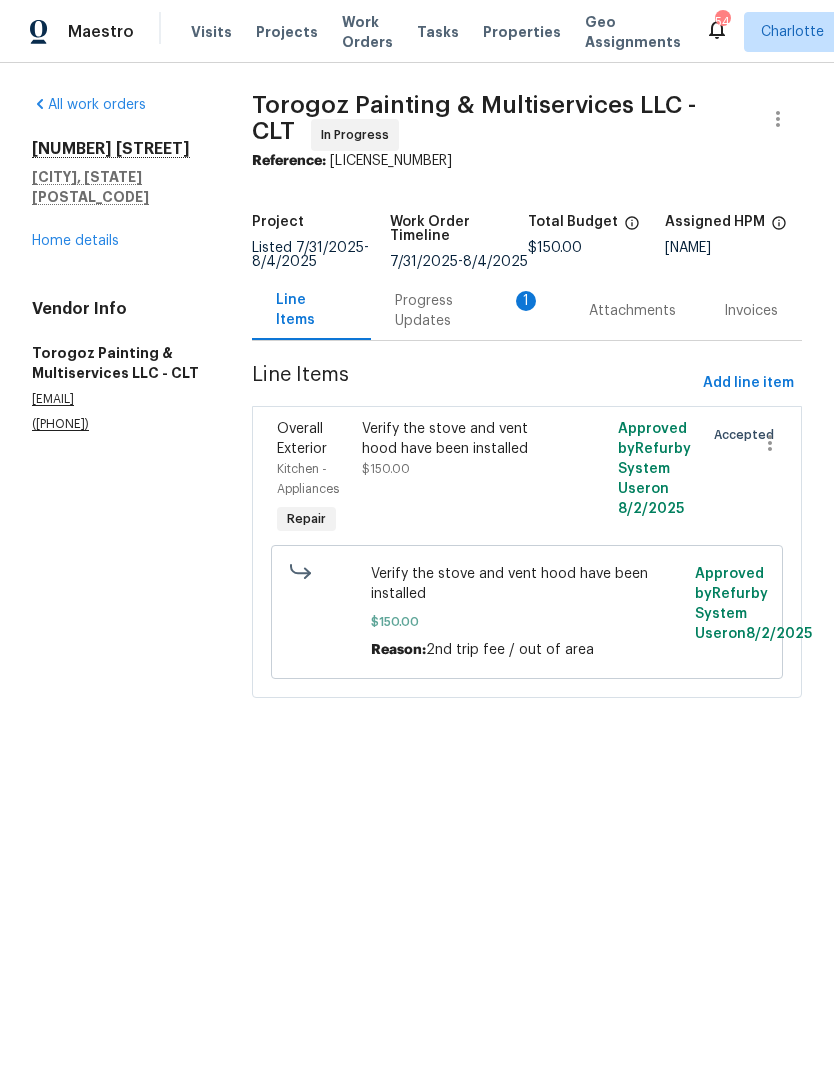 click on "Progress Updates 1" at bounding box center (468, 311) 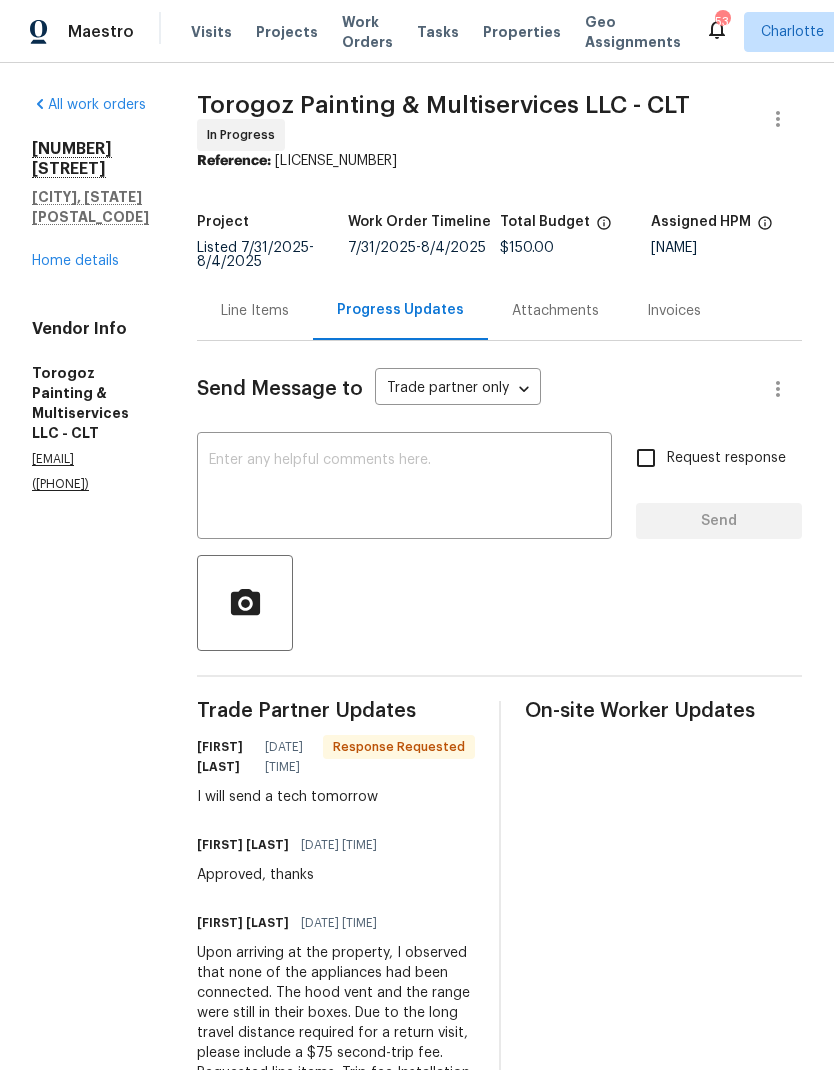 scroll, scrollTop: 0, scrollLeft: 0, axis: both 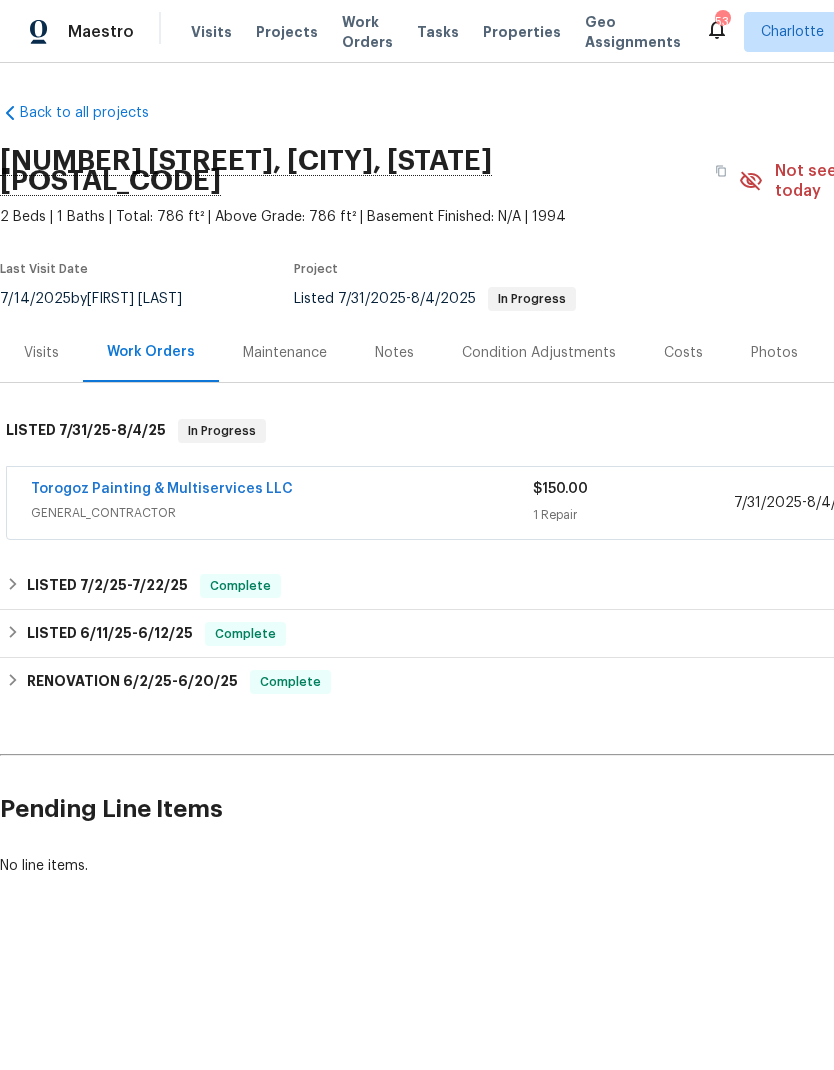 click on "Projects" at bounding box center [287, 32] 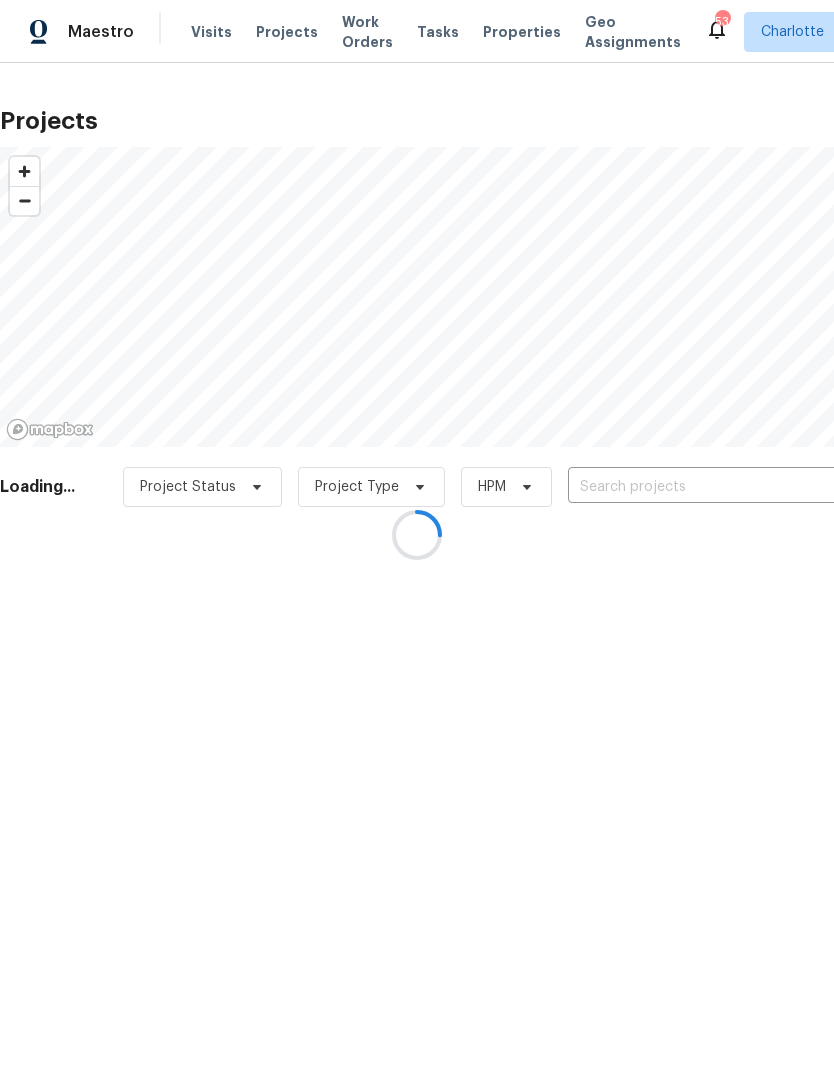 click at bounding box center (417, 535) 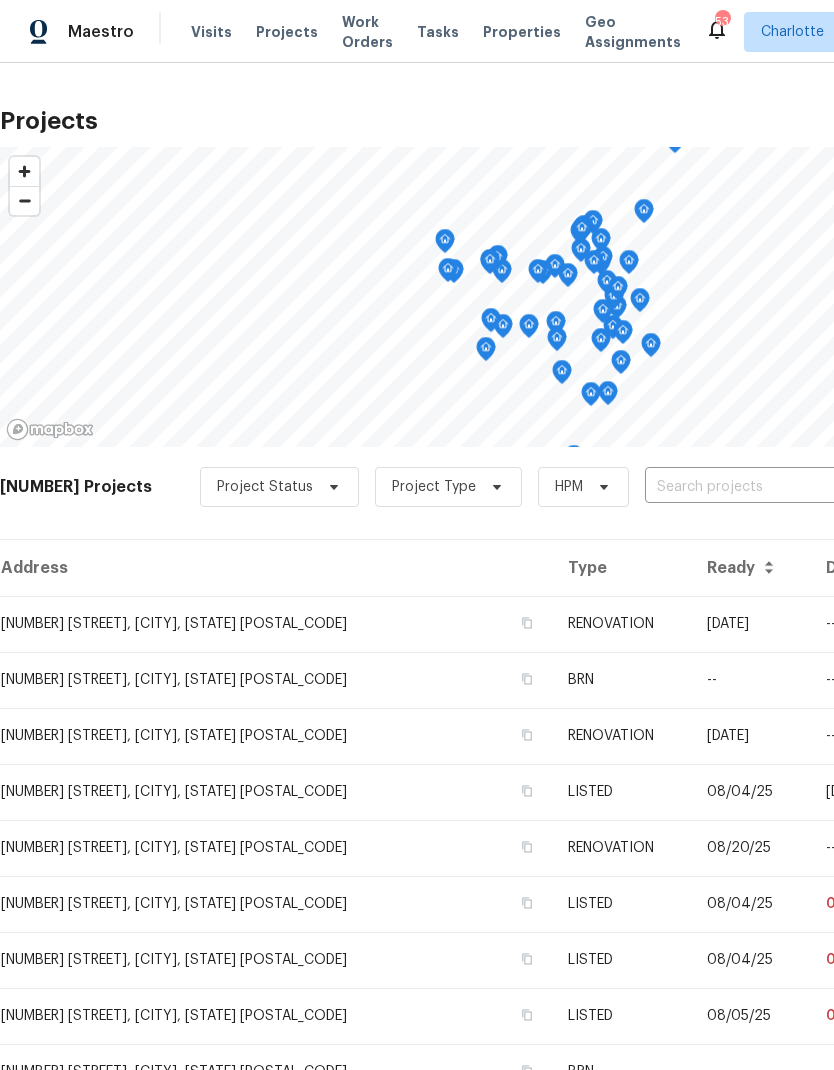 click at bounding box center (759, 487) 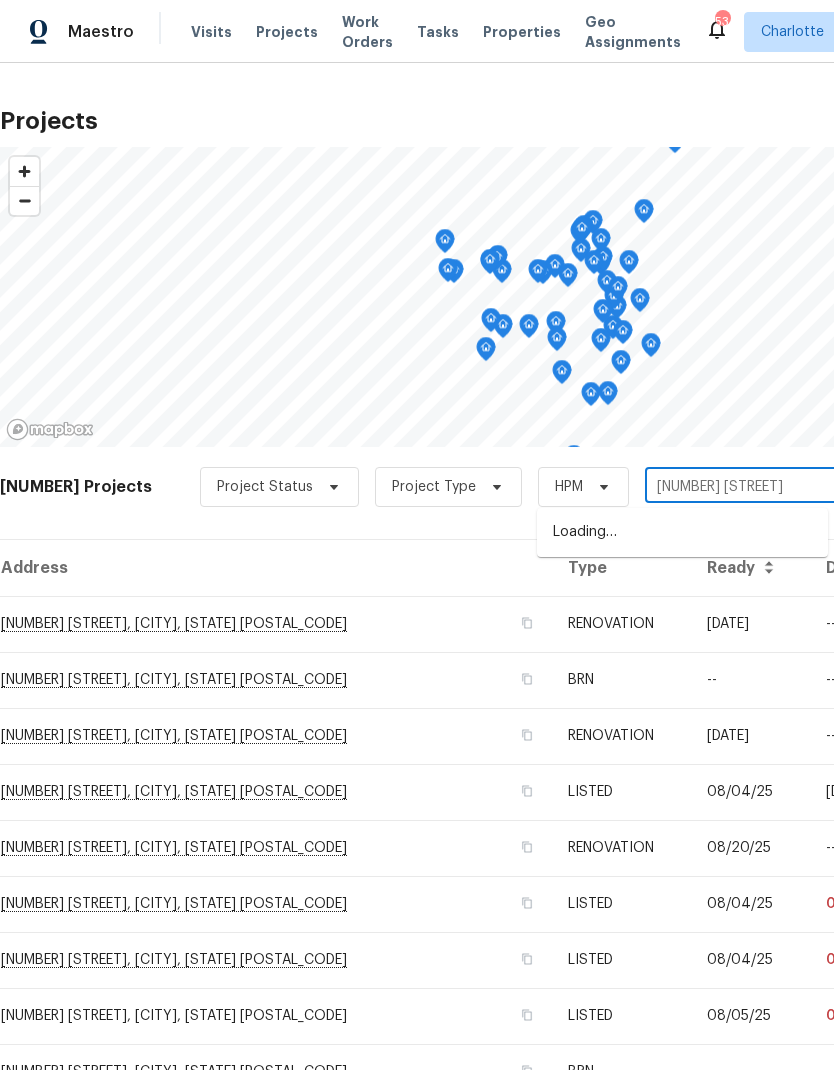 type on "[NUMBER] [STREET]" 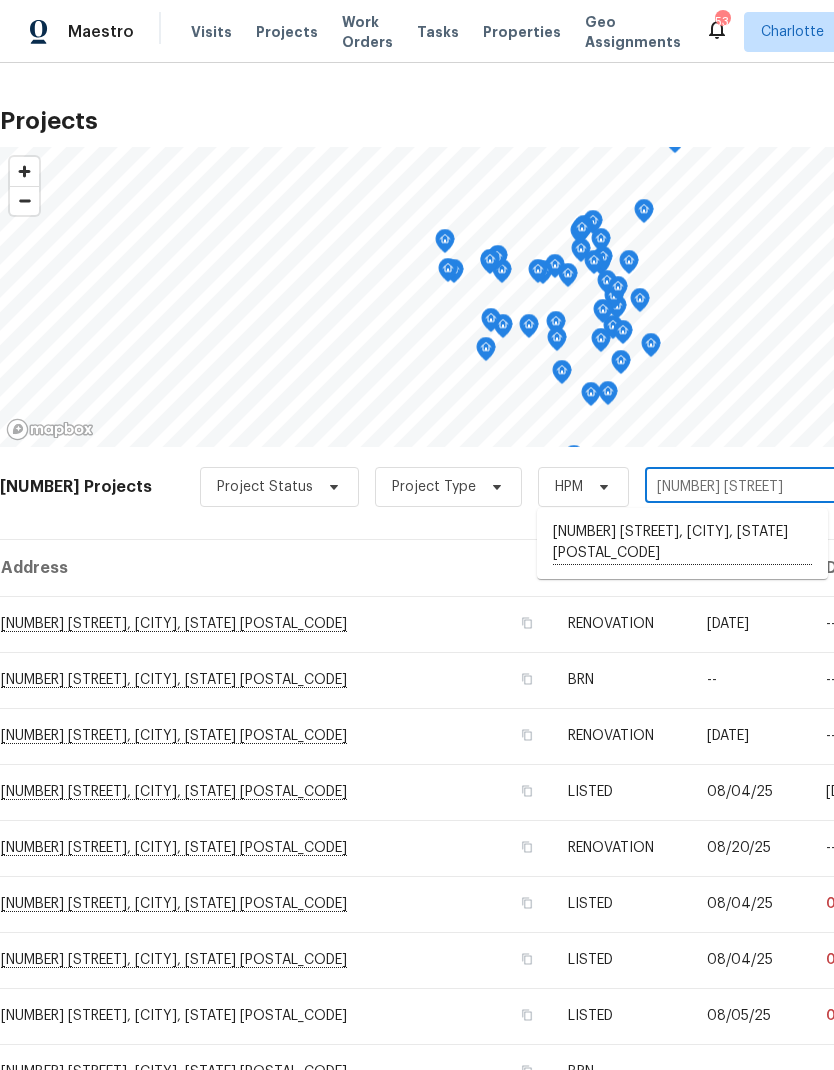 click on "[NUMBER] [STREET], [CITY], [STATE] [POSTAL_CODE]" at bounding box center (682, 543) 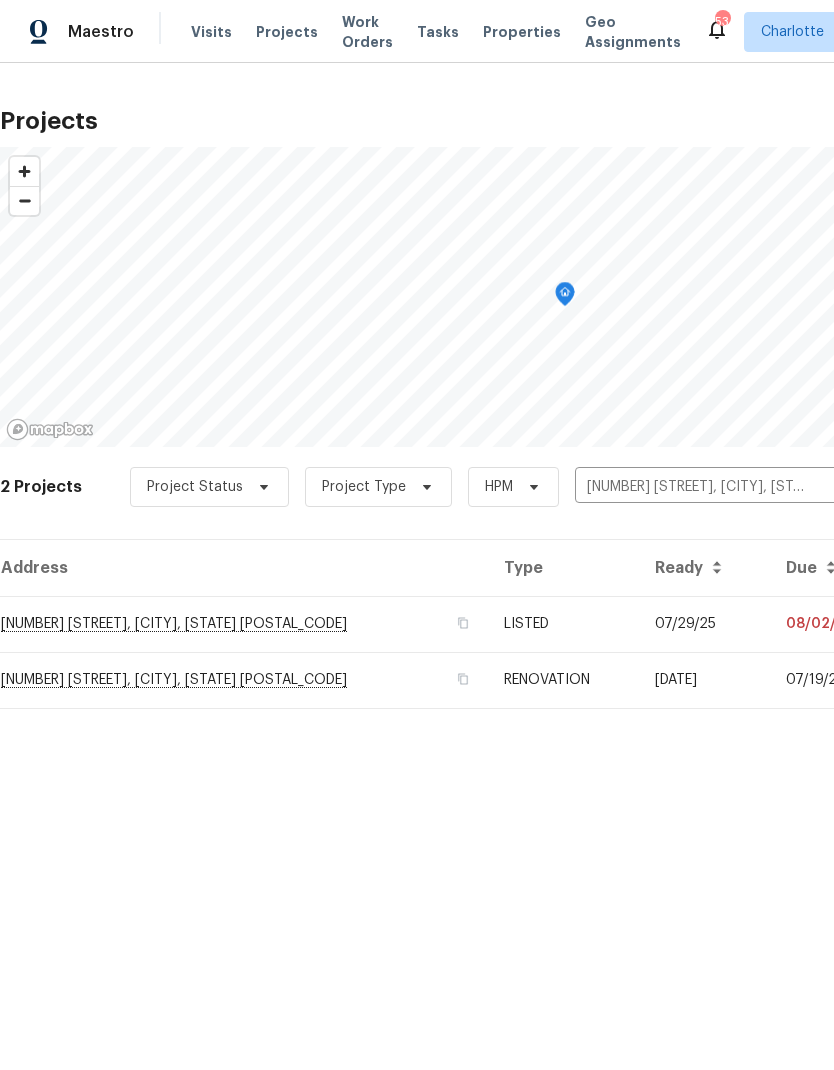 click on "07/29/25" at bounding box center (704, 624) 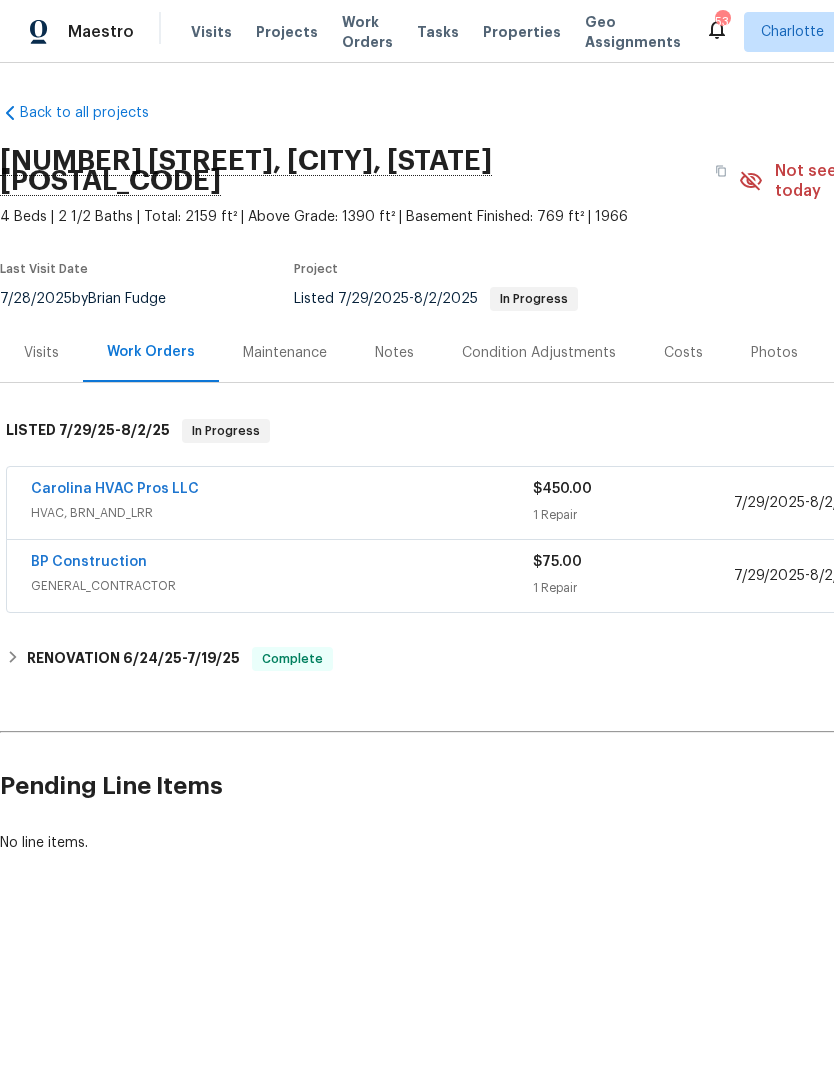 scroll, scrollTop: 0, scrollLeft: 0, axis: both 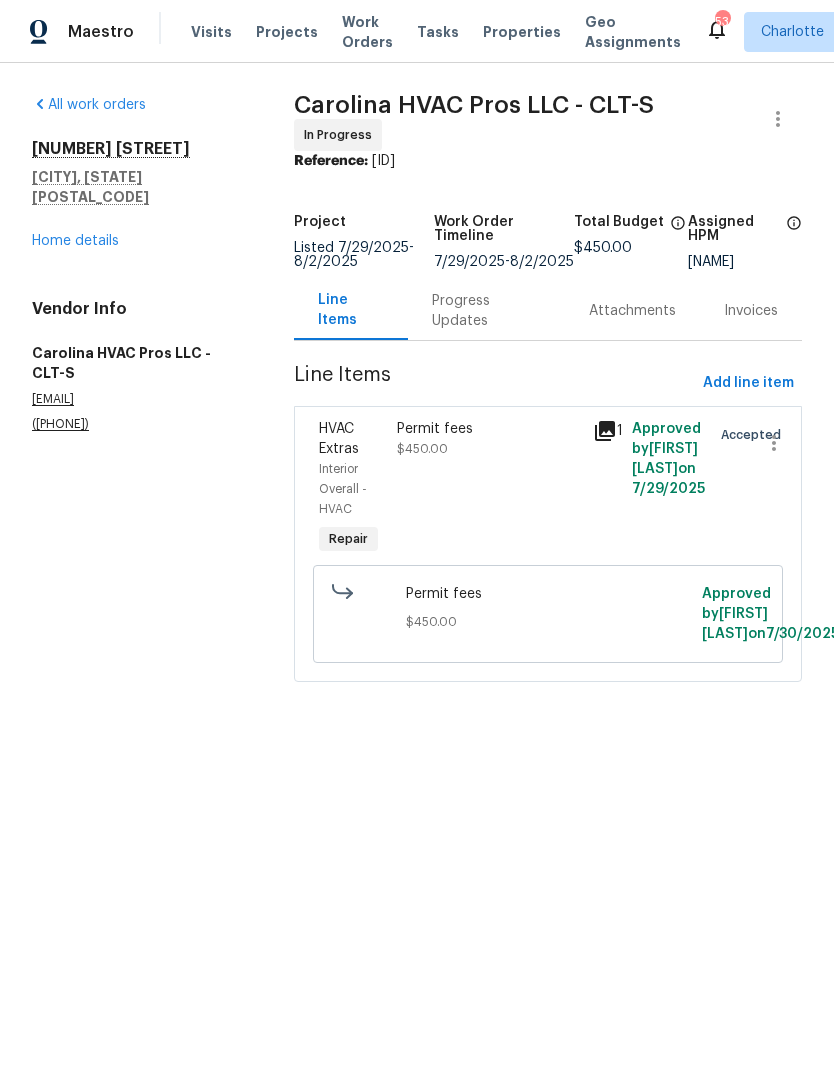 click on "Progress Updates" at bounding box center [486, 311] 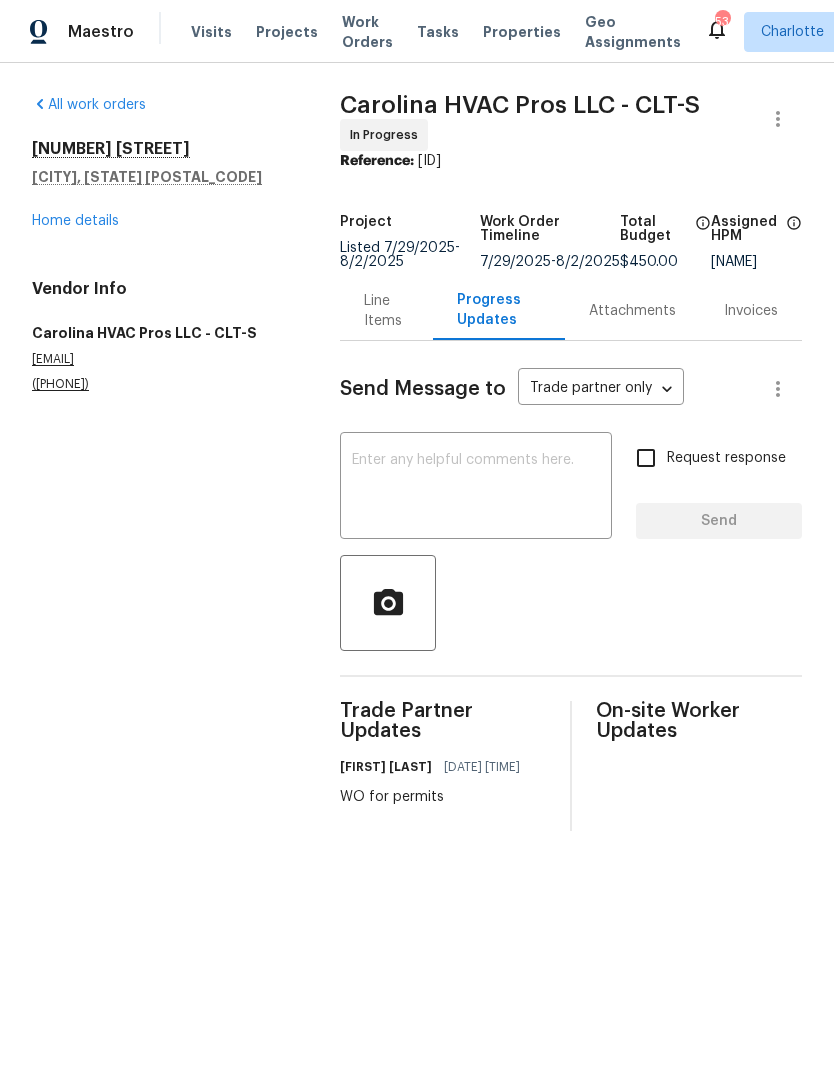click on "Home details" at bounding box center (75, 221) 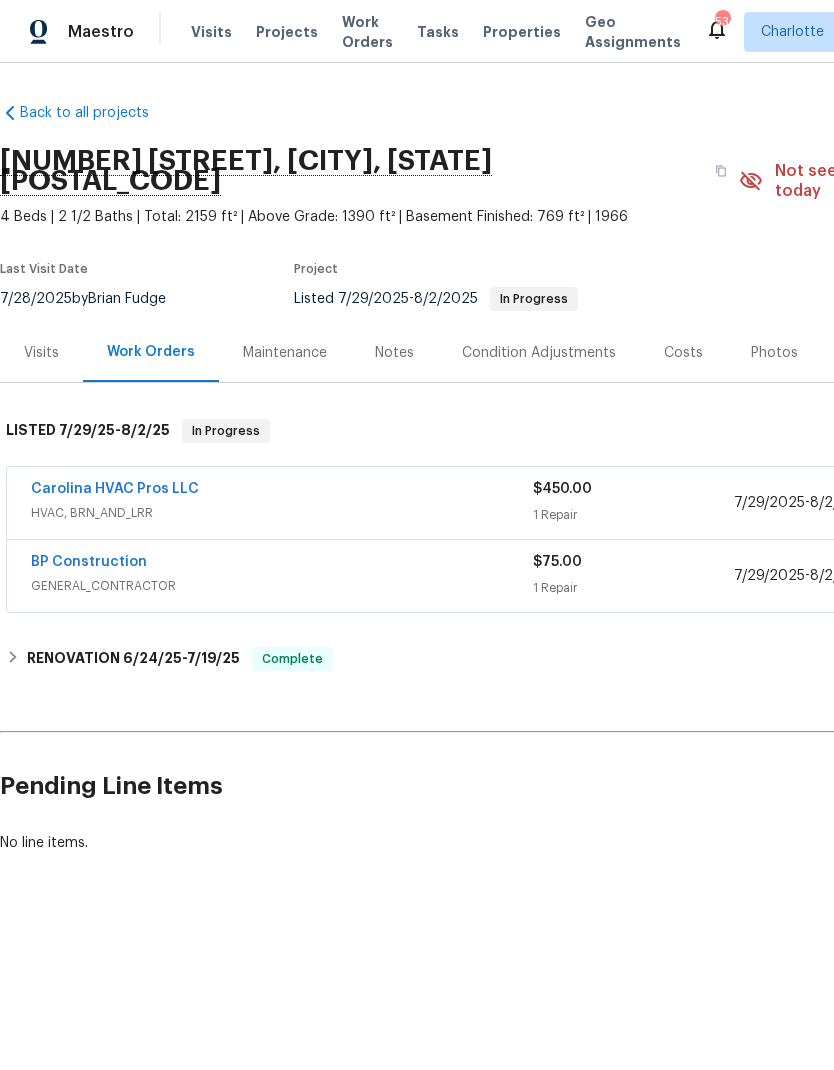 click on "BP Construction" at bounding box center [89, 562] 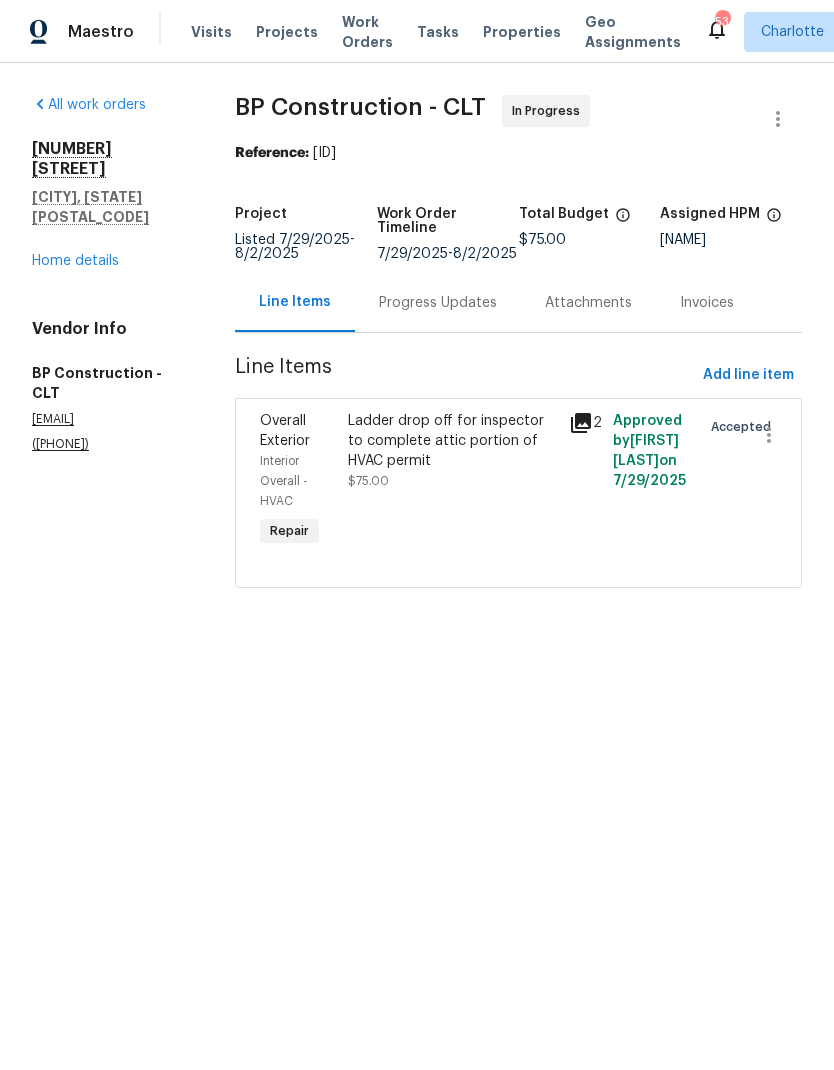 click on "Progress Updates" at bounding box center (438, 303) 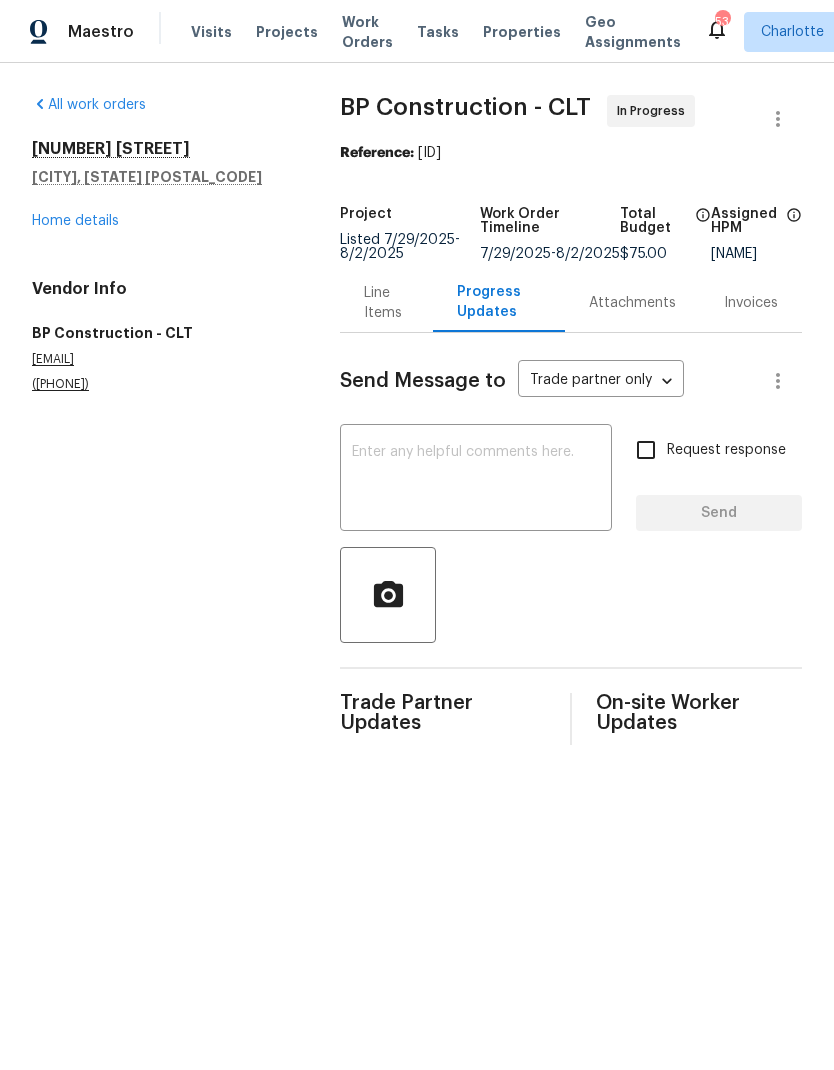 click on "Home details" at bounding box center [75, 221] 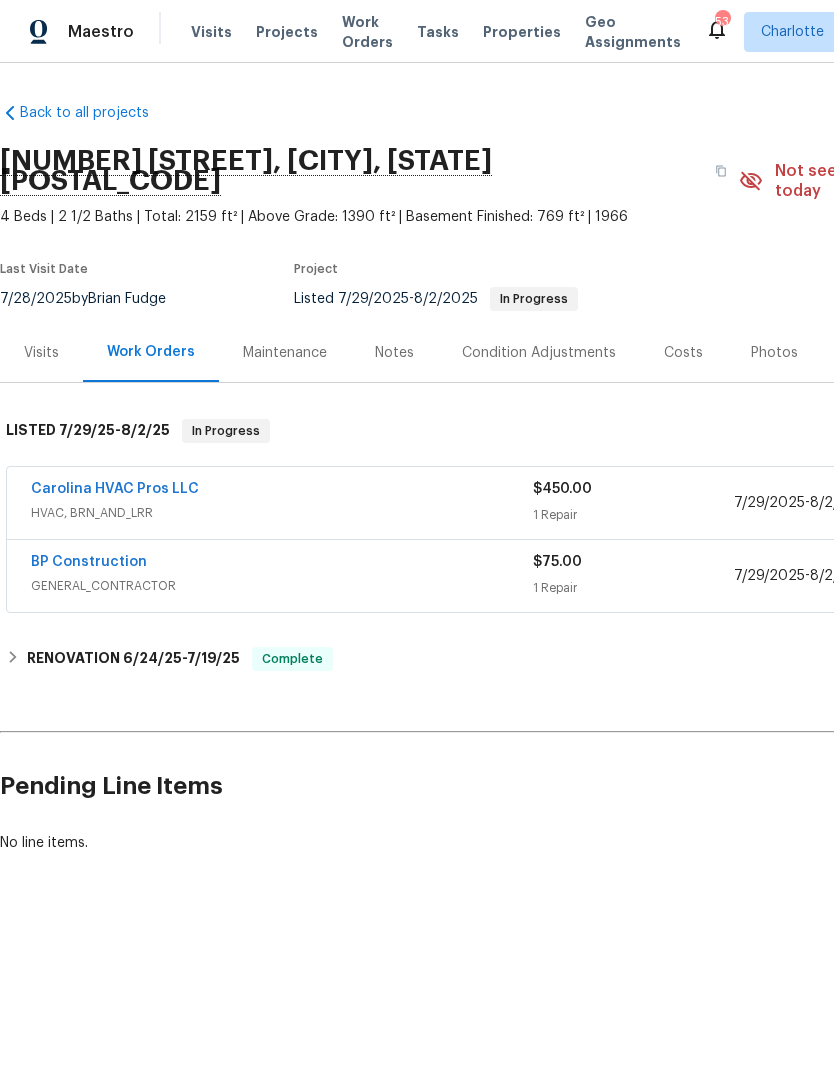 click on "Projects" at bounding box center [287, 32] 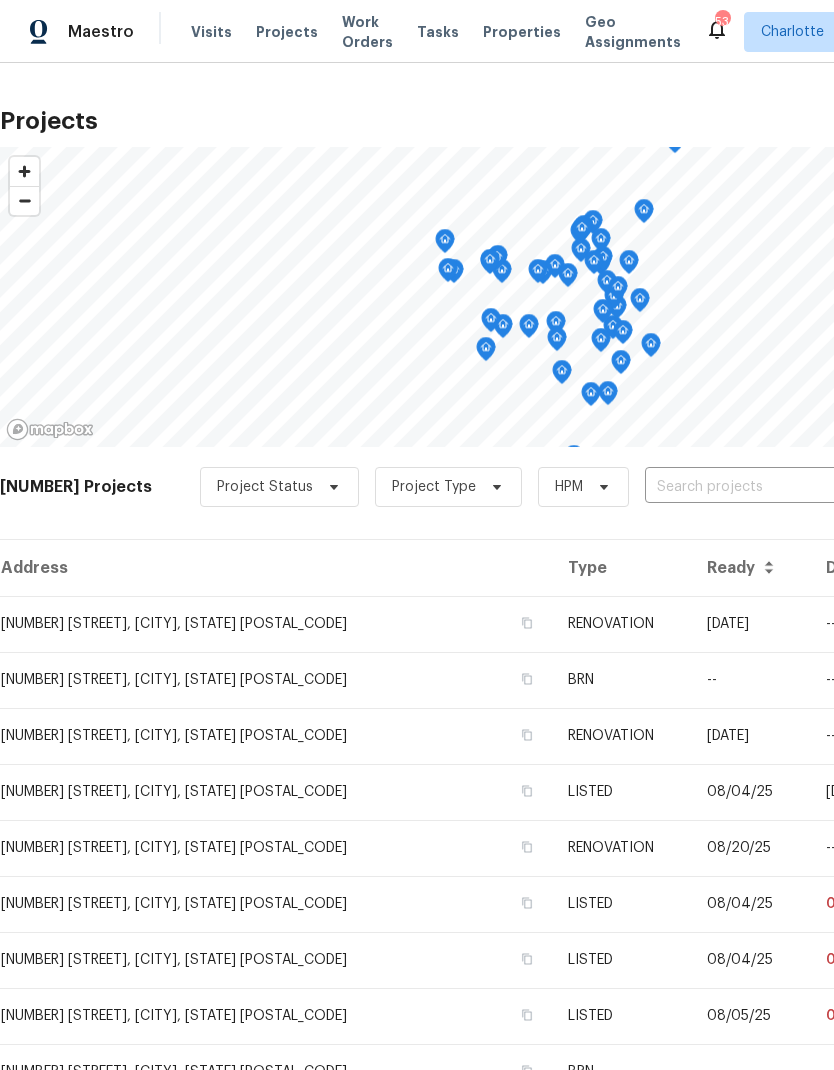 click at bounding box center [759, 487] 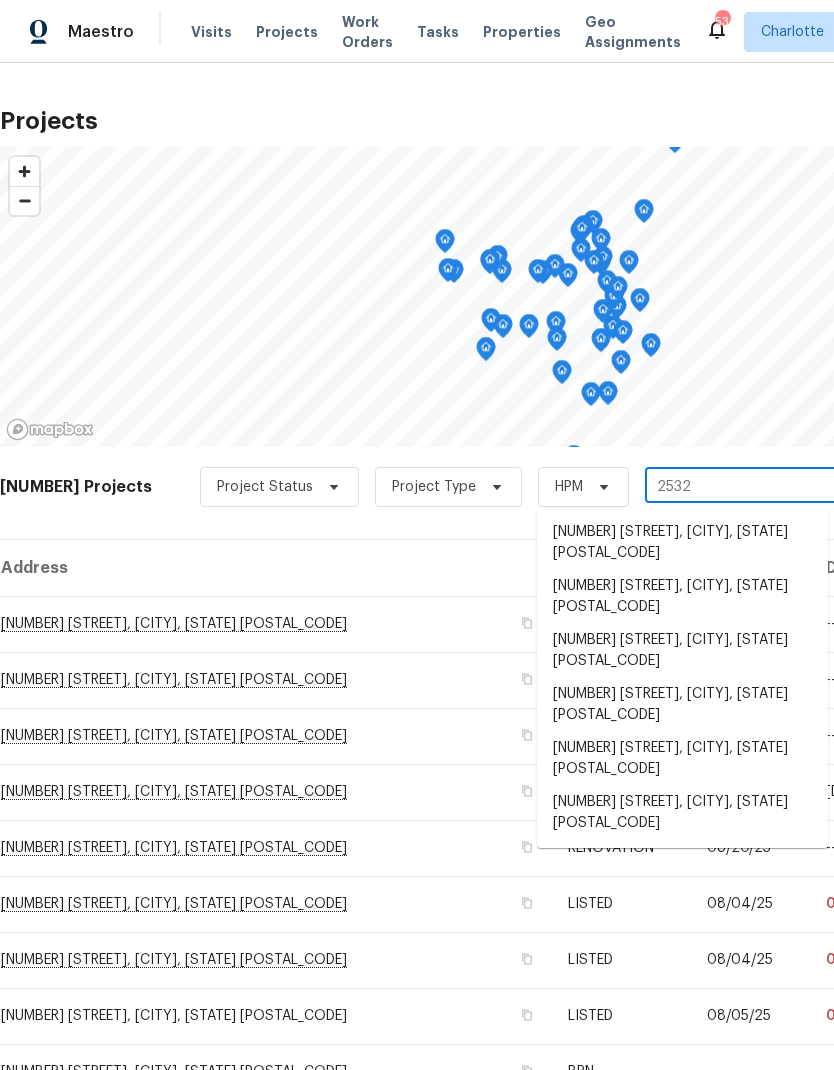 type on "2532 s" 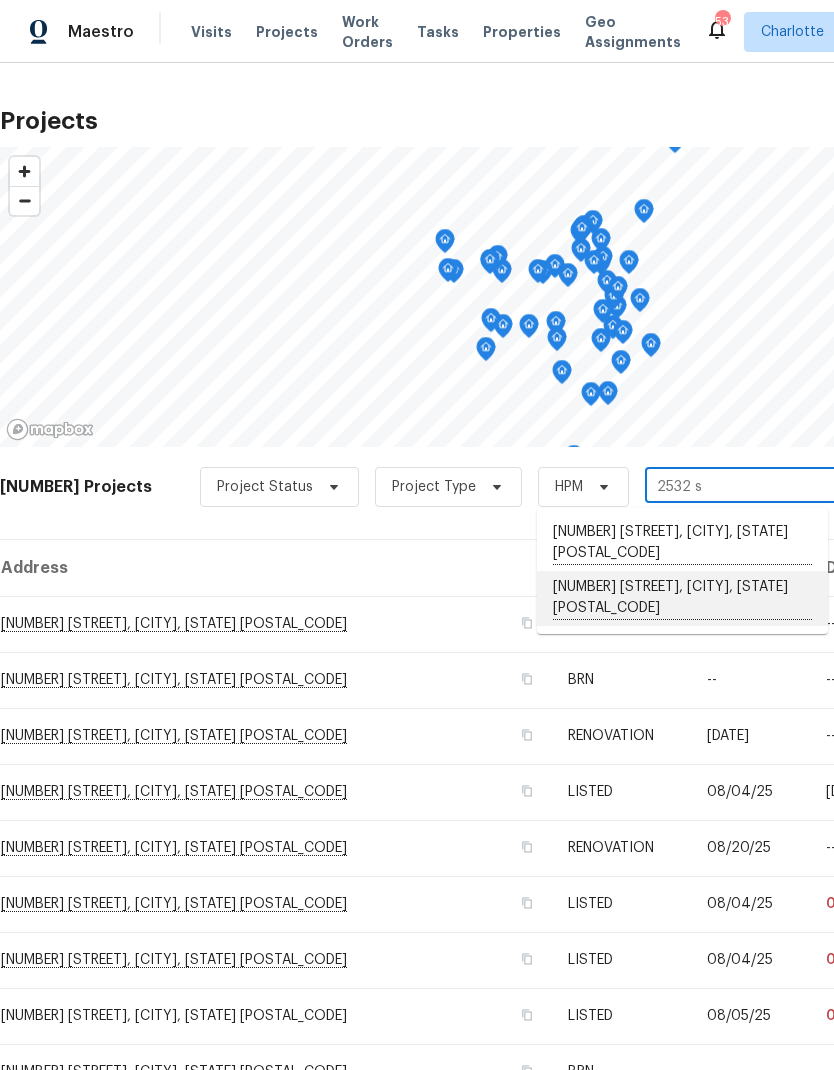 click on "[NUMBER] [STREET], [CITY], [STATE] [POSTAL_CODE]" at bounding box center [682, 598] 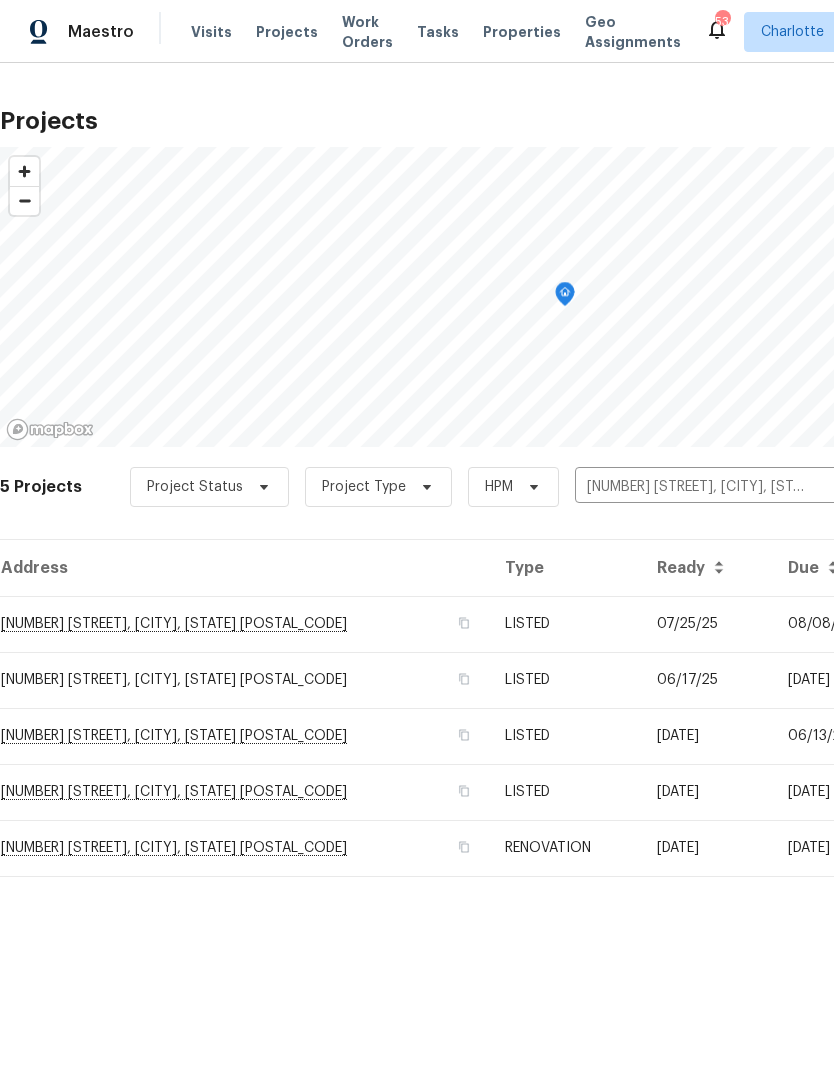 click on "07/25/25" at bounding box center (706, 624) 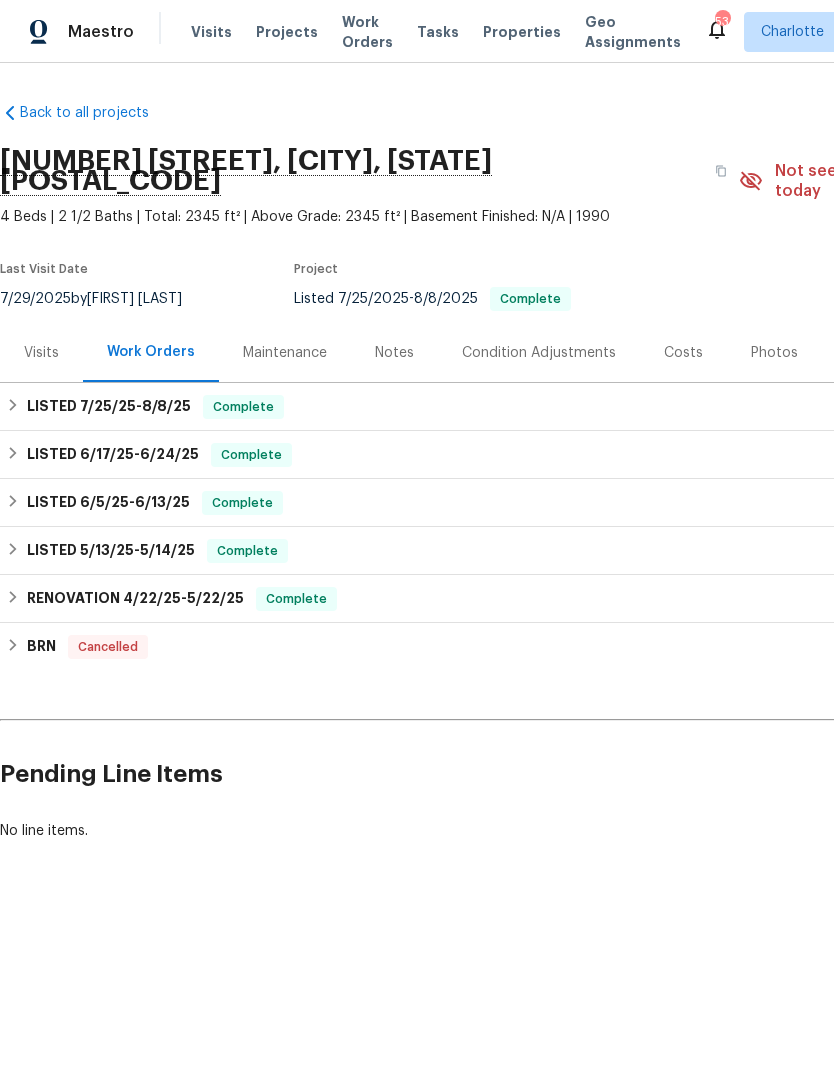 scroll, scrollTop: 0, scrollLeft: 0, axis: both 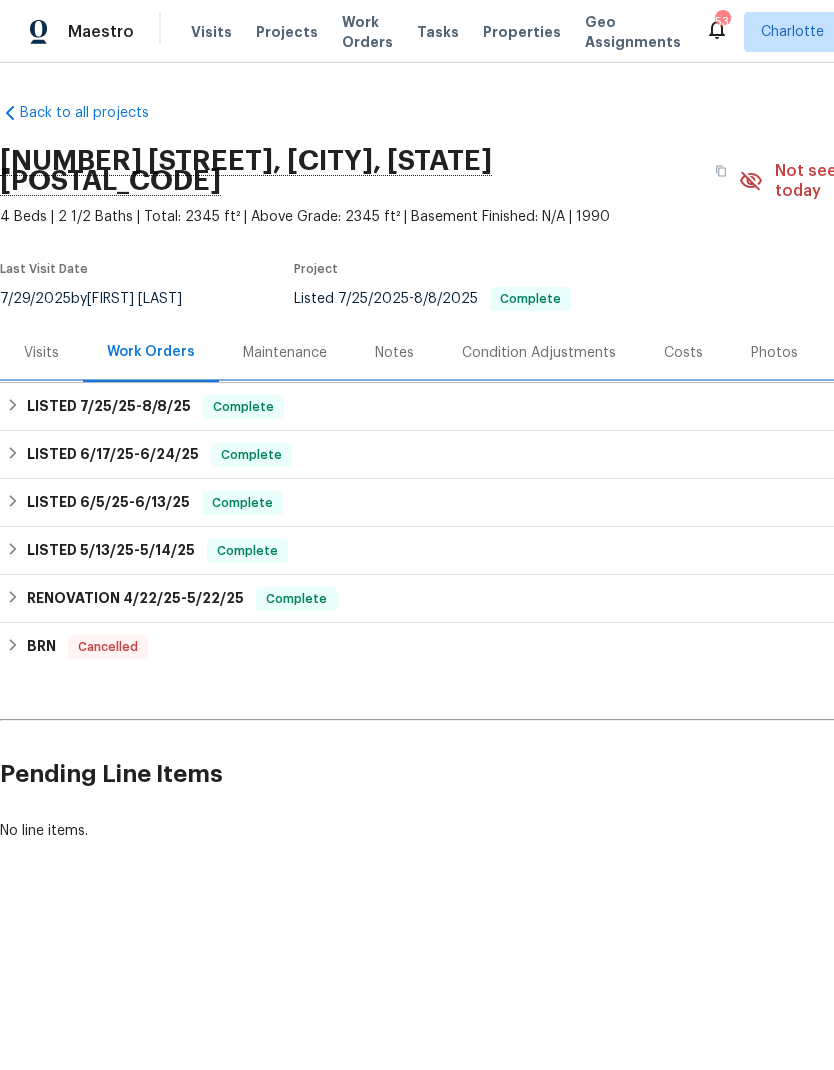 click on "LISTED [DATE] - [DATE]" at bounding box center (109, 407) 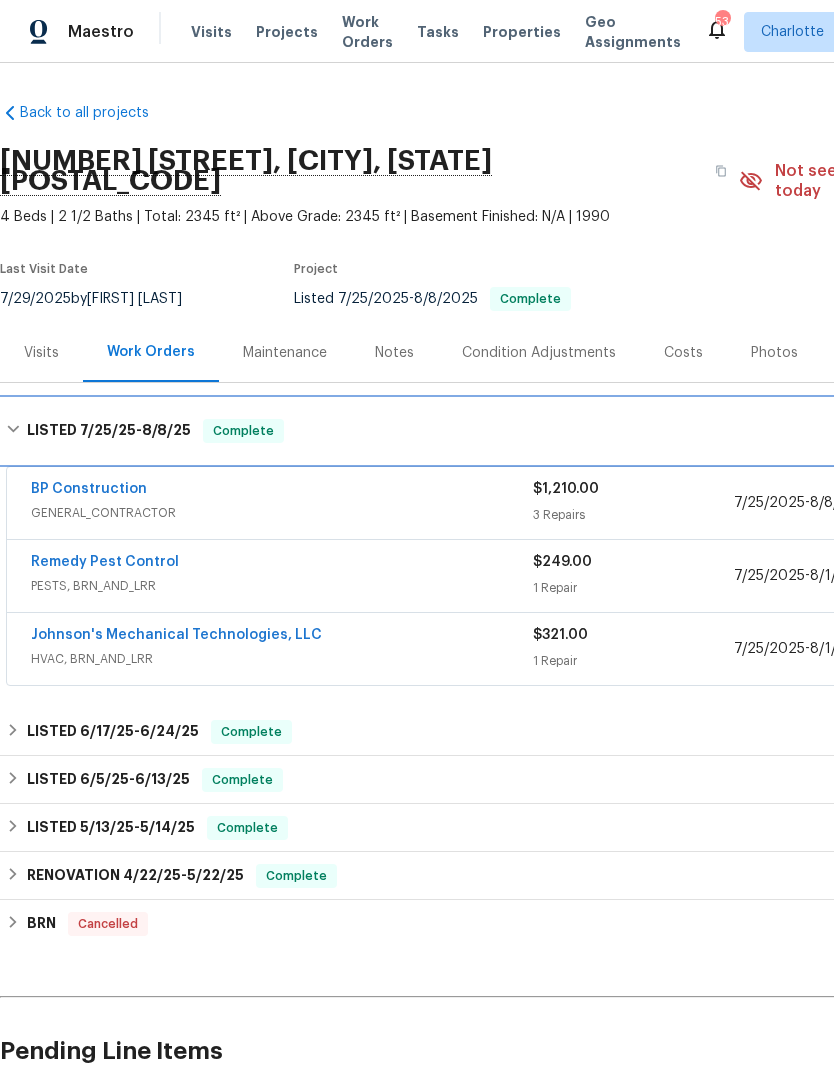scroll, scrollTop: 0, scrollLeft: 0, axis: both 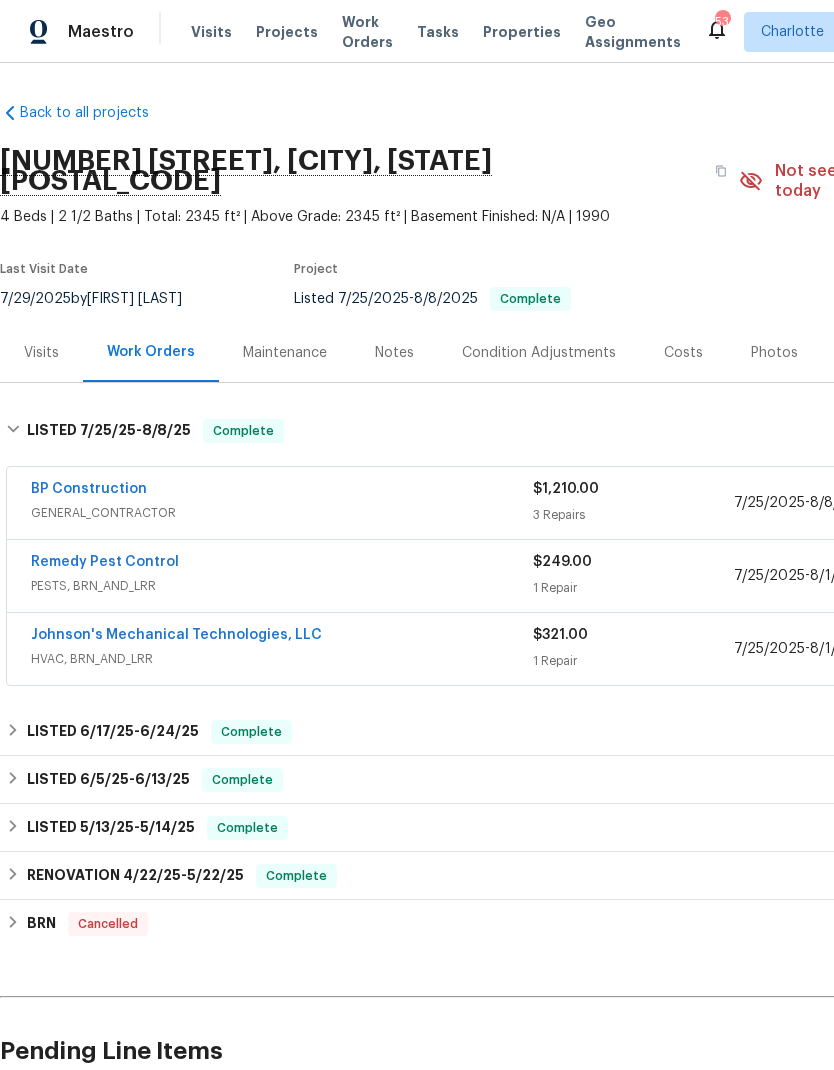 click on "BP Construction" at bounding box center [89, 489] 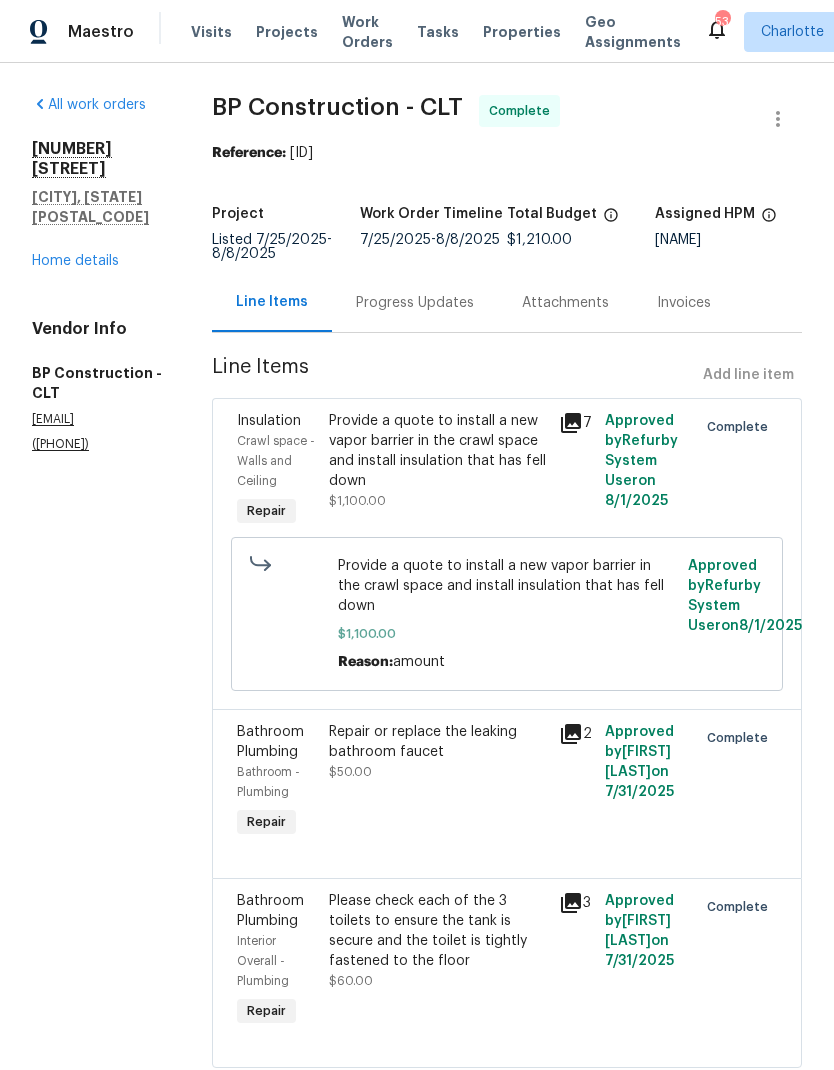 click on "Progress Updates" at bounding box center [415, 303] 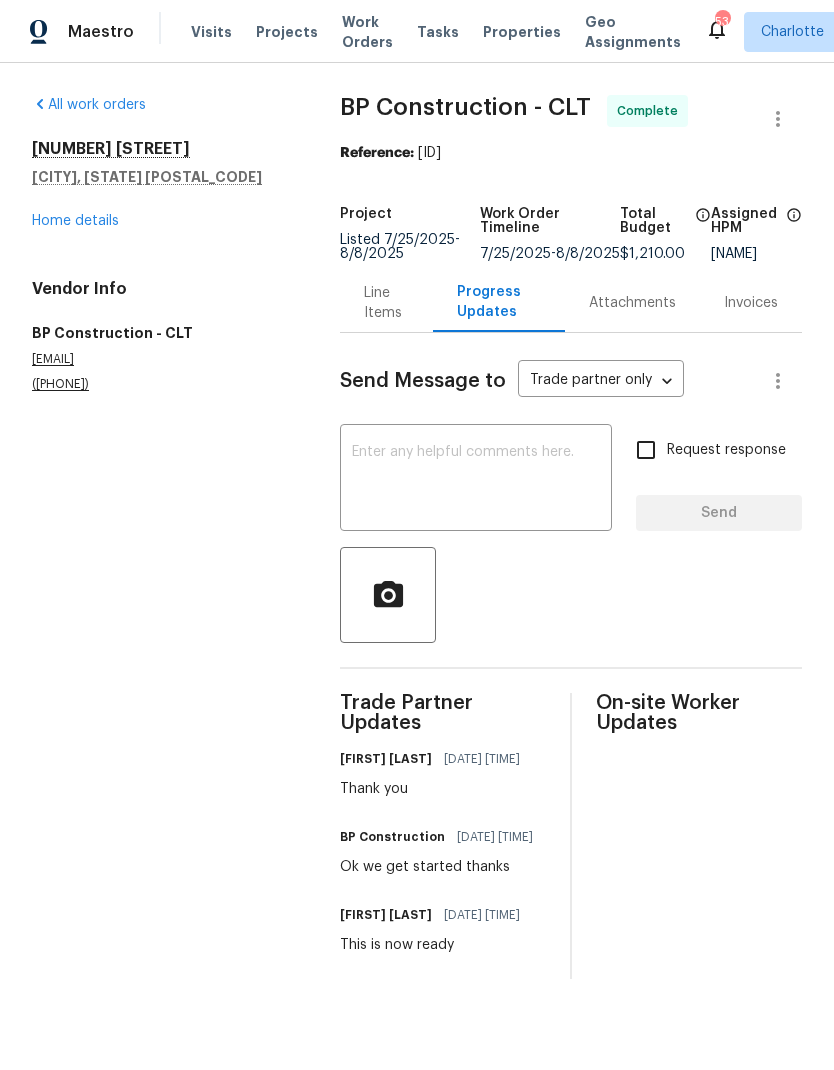click on "Line Items" at bounding box center [386, 303] 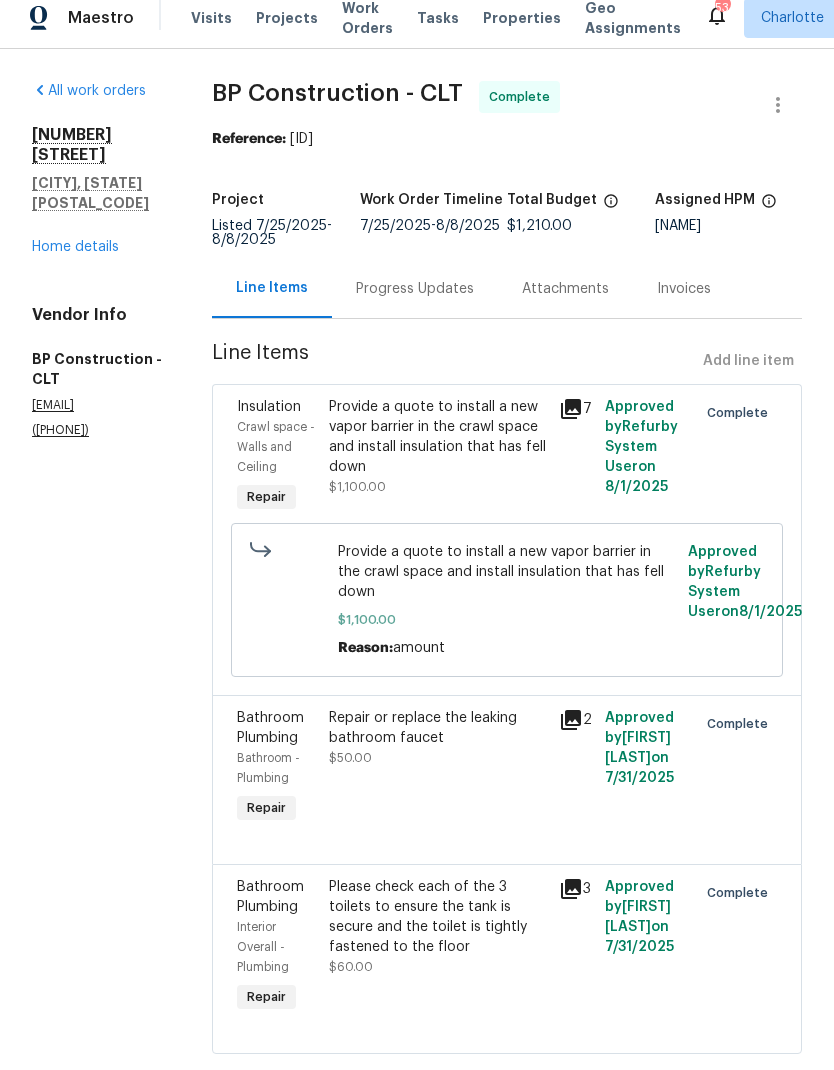 scroll, scrollTop: 0, scrollLeft: 0, axis: both 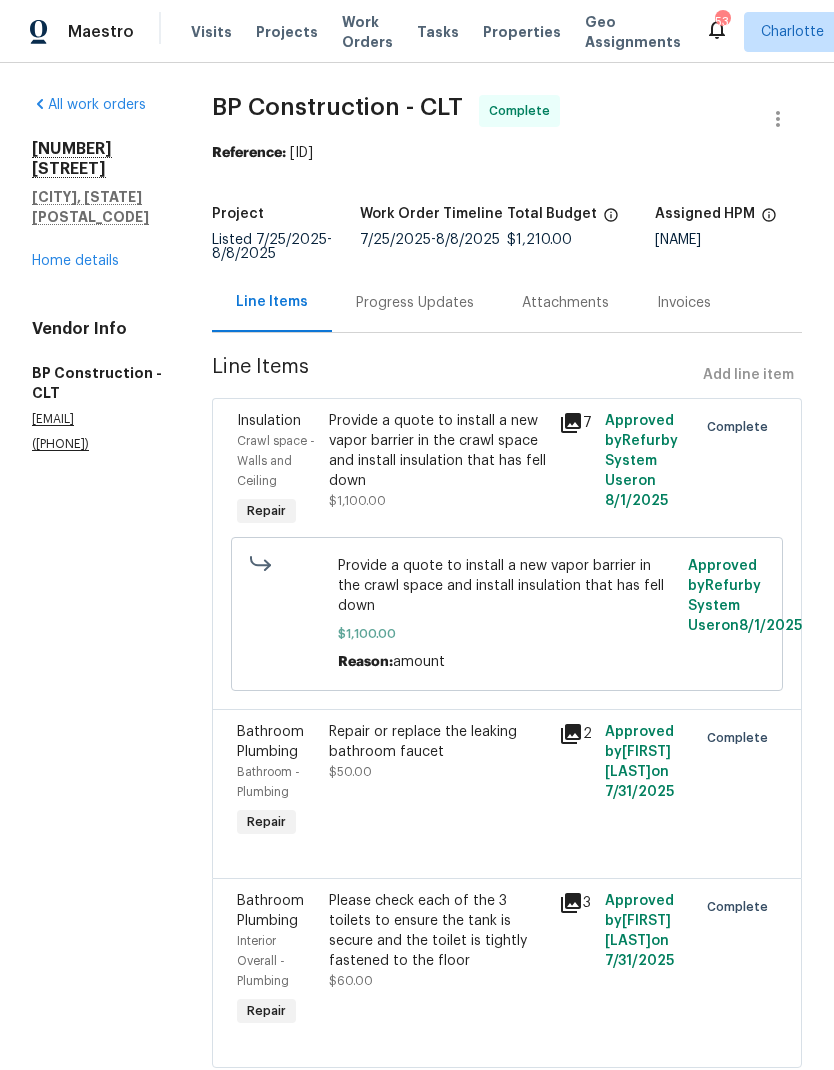 click on "Home details" at bounding box center [75, 261] 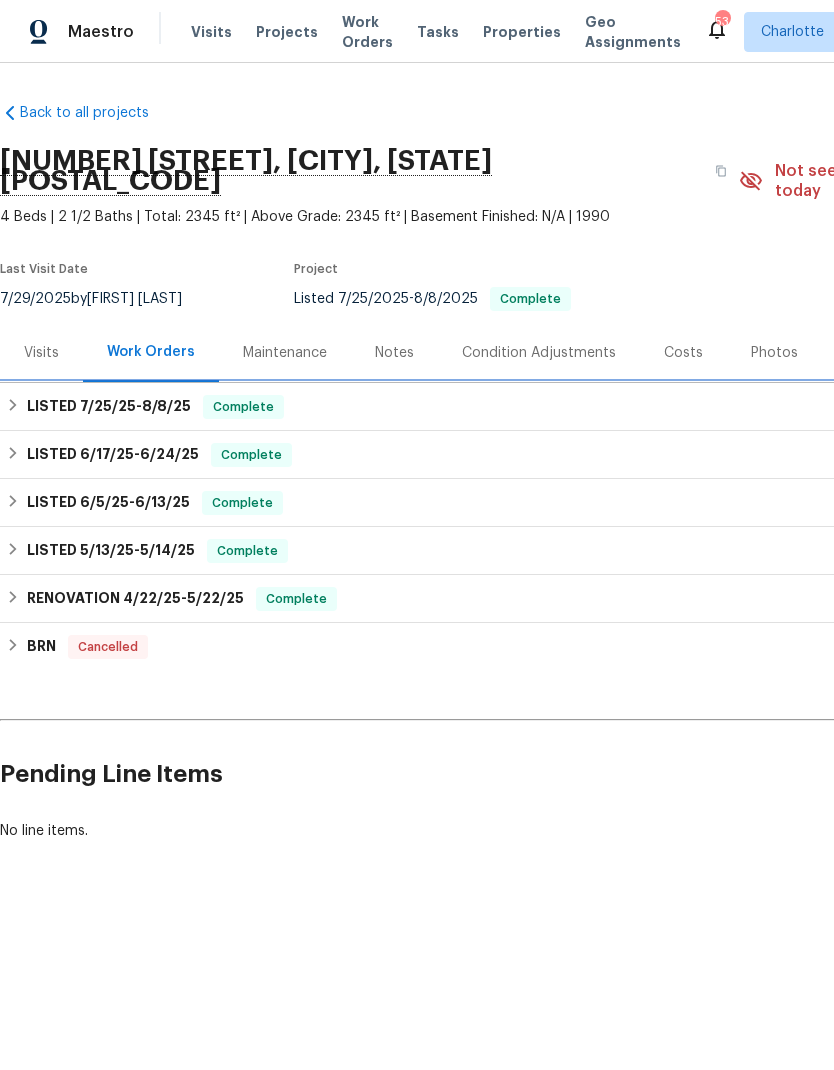 click on "LISTED [DATE] - [DATE] Complete" at bounding box center [565, 407] 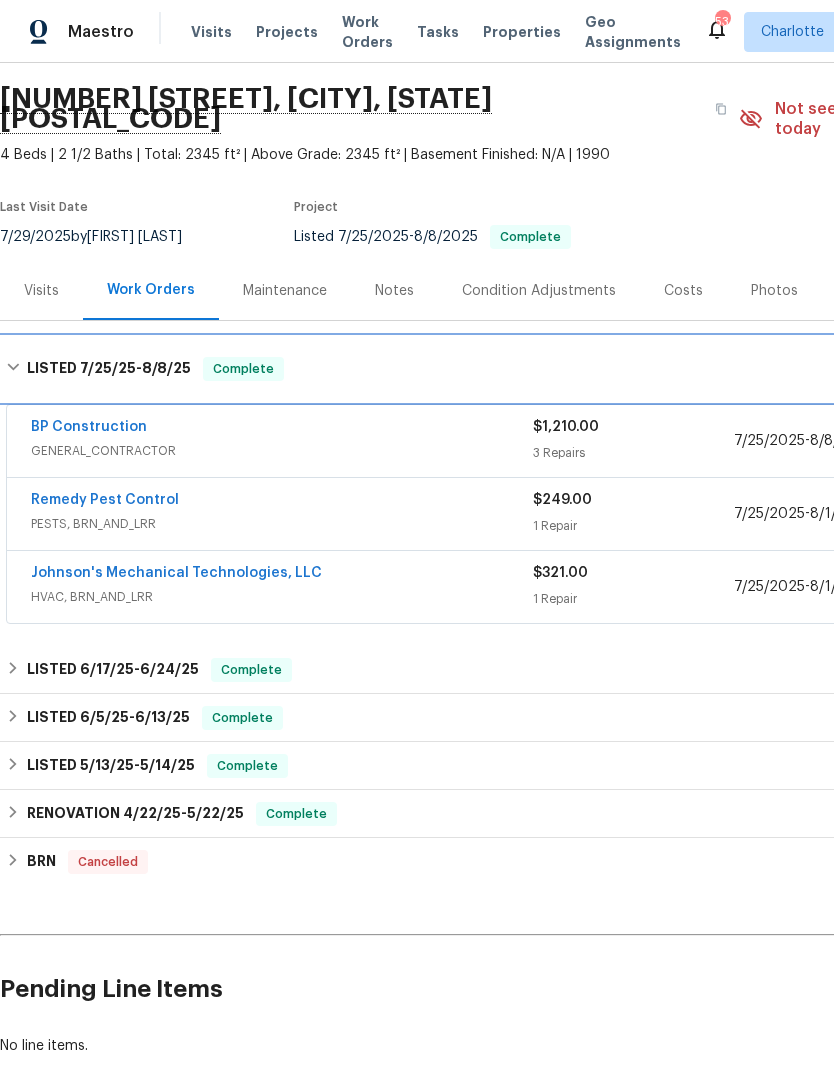 scroll, scrollTop: 62, scrollLeft: 0, axis: vertical 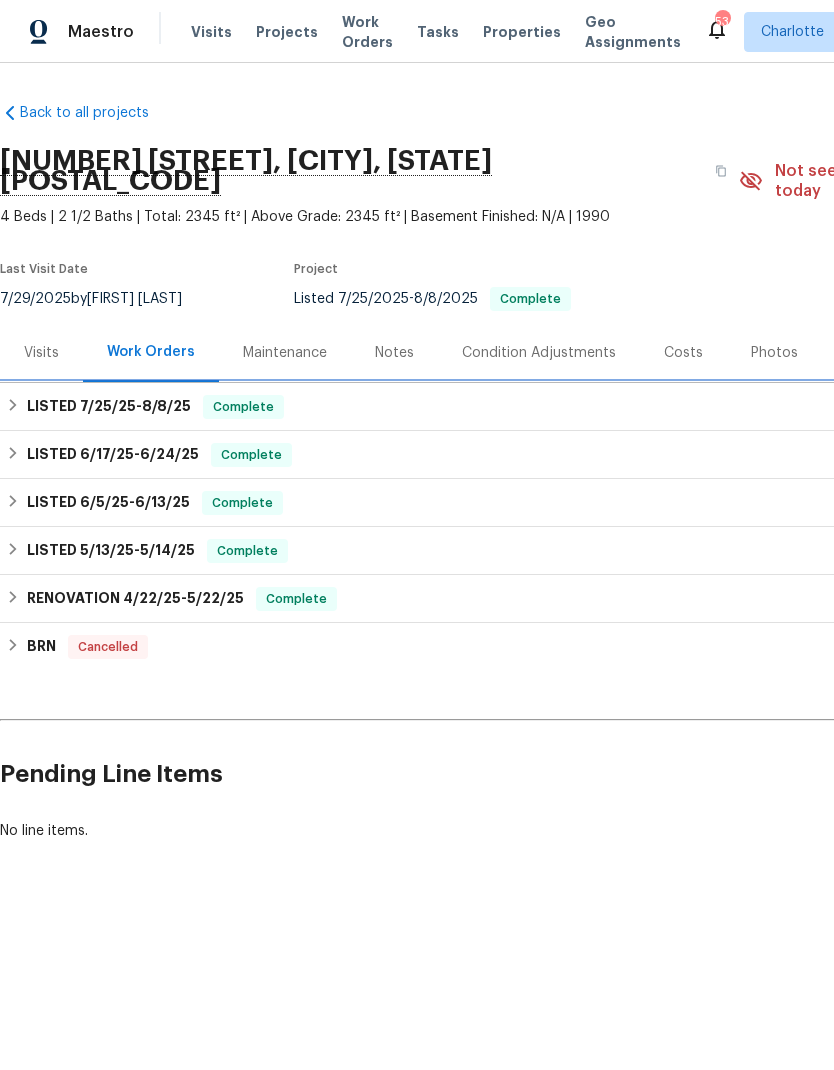 click on "LISTED [DATE] - [DATE] Complete" at bounding box center (565, 407) 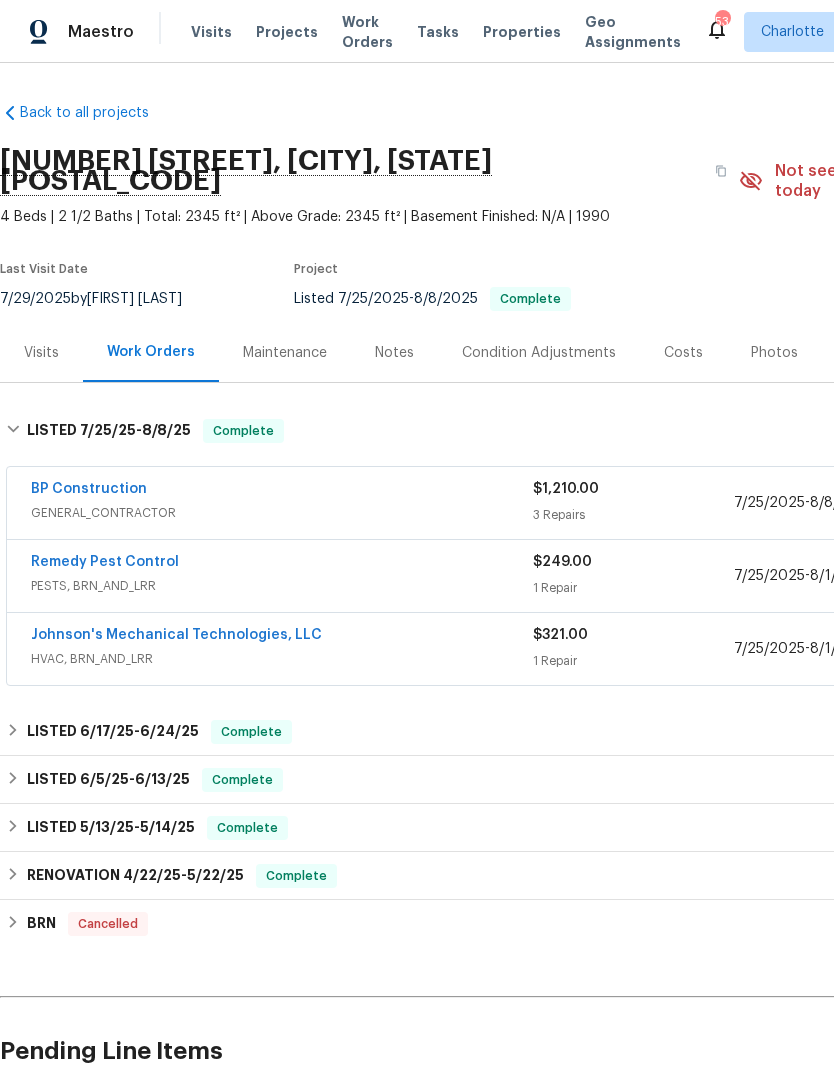 click on "$1,210.00" at bounding box center [633, 489] 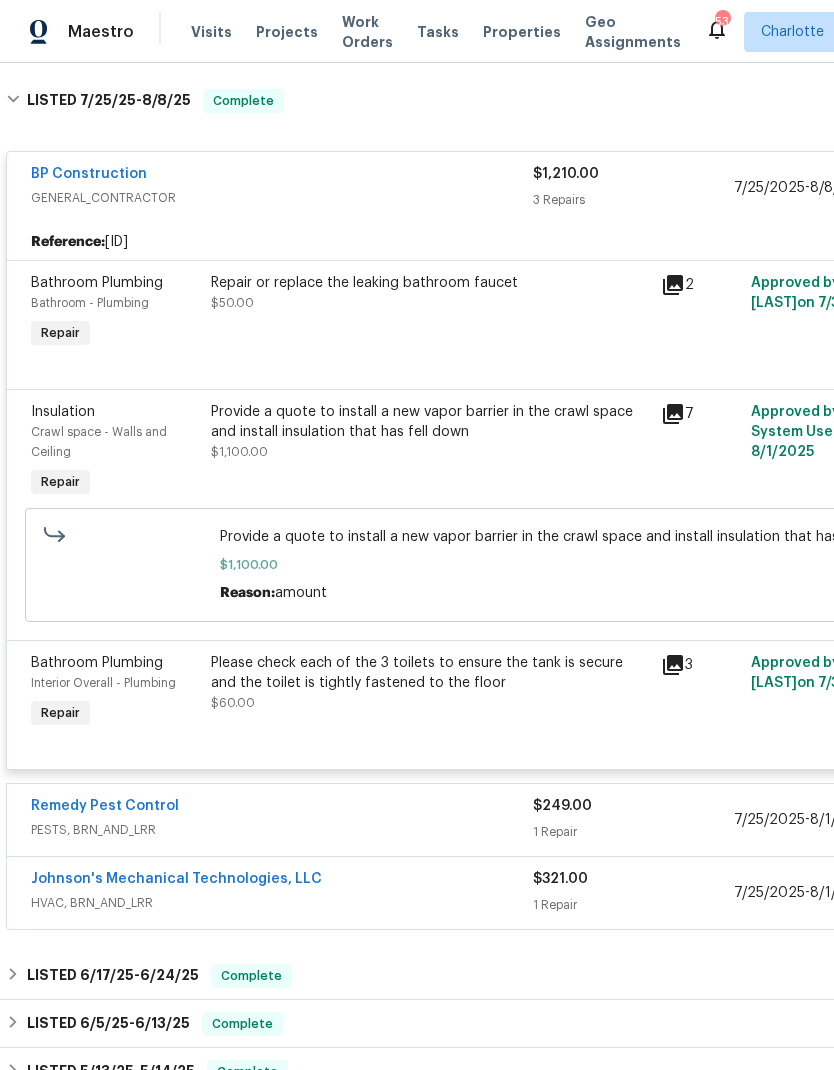 scroll, scrollTop: 362, scrollLeft: 0, axis: vertical 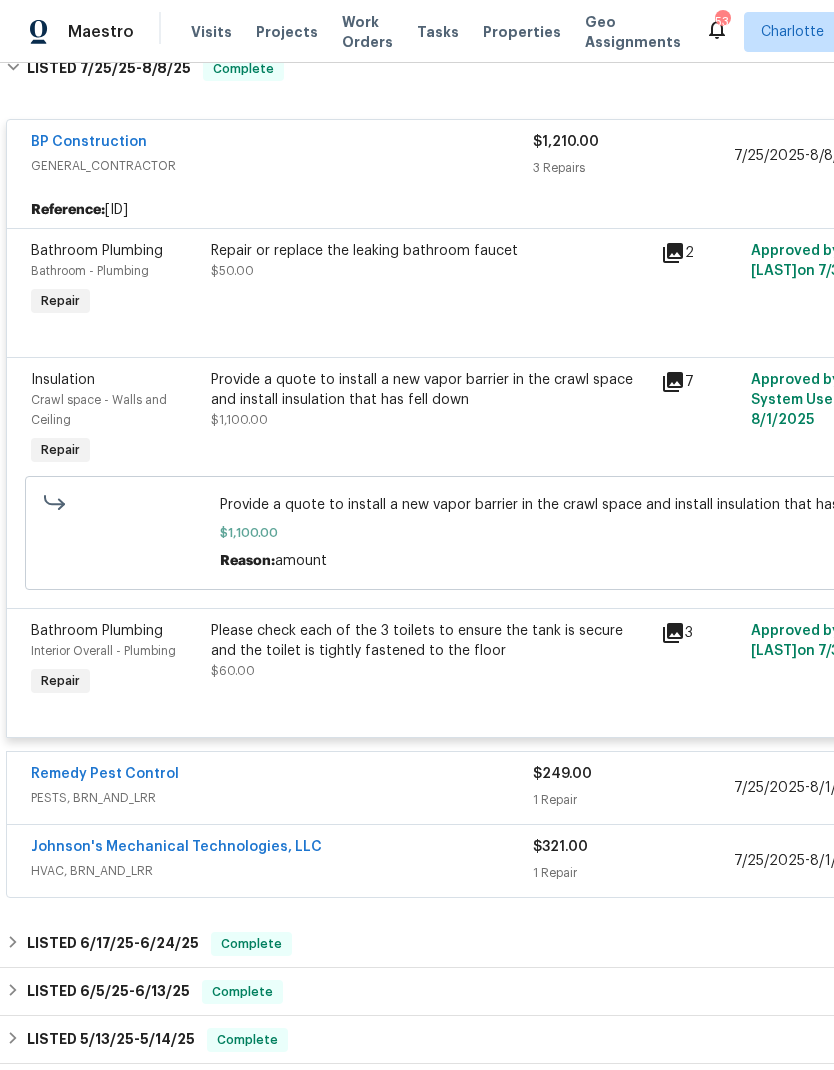 click 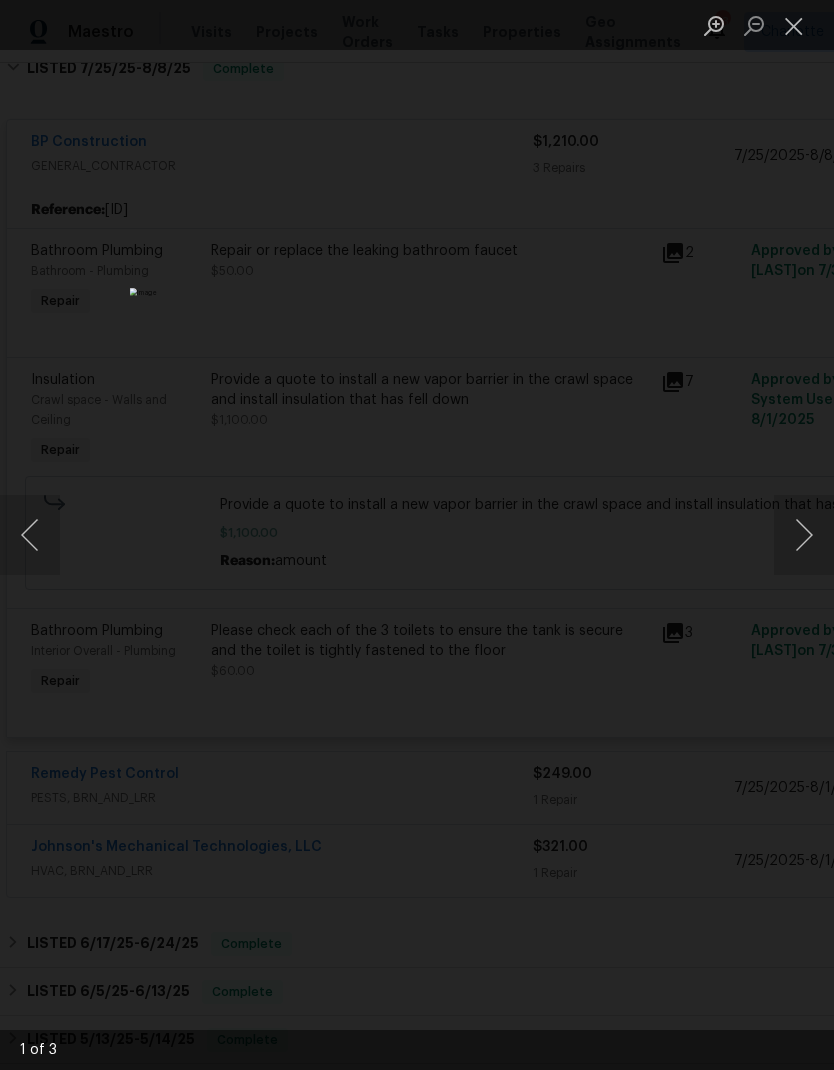 click at bounding box center (804, 535) 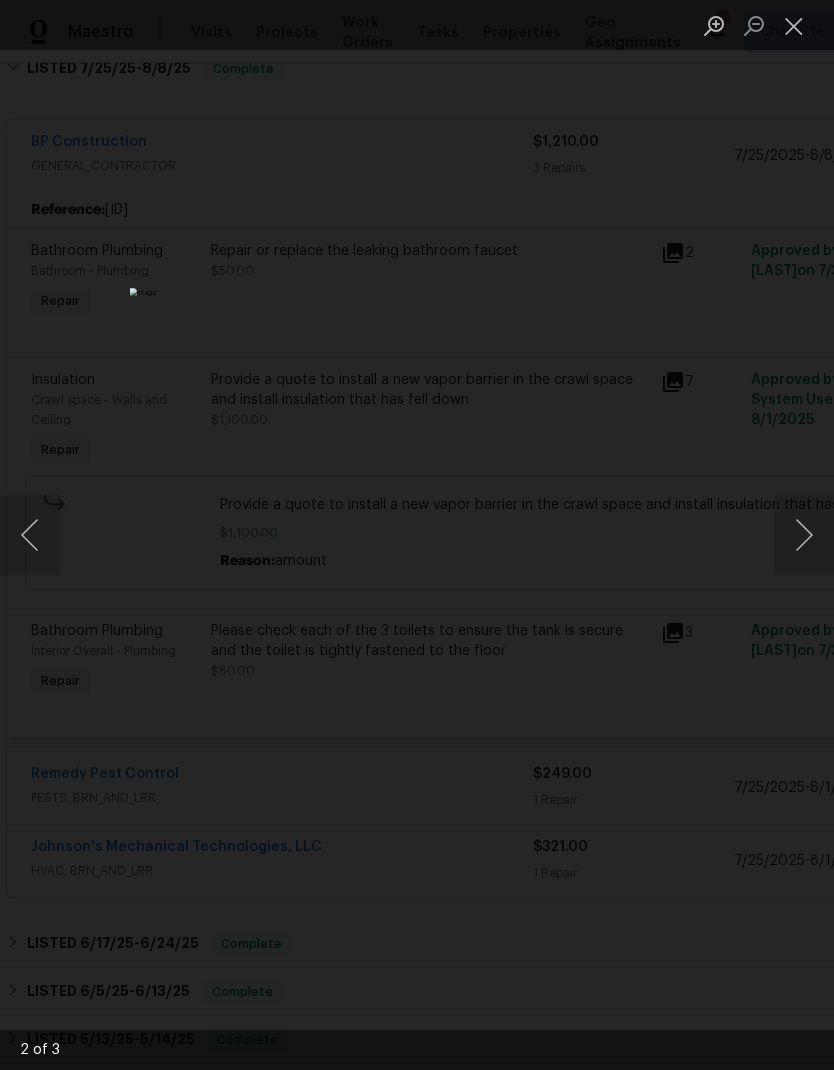 click at bounding box center (804, 535) 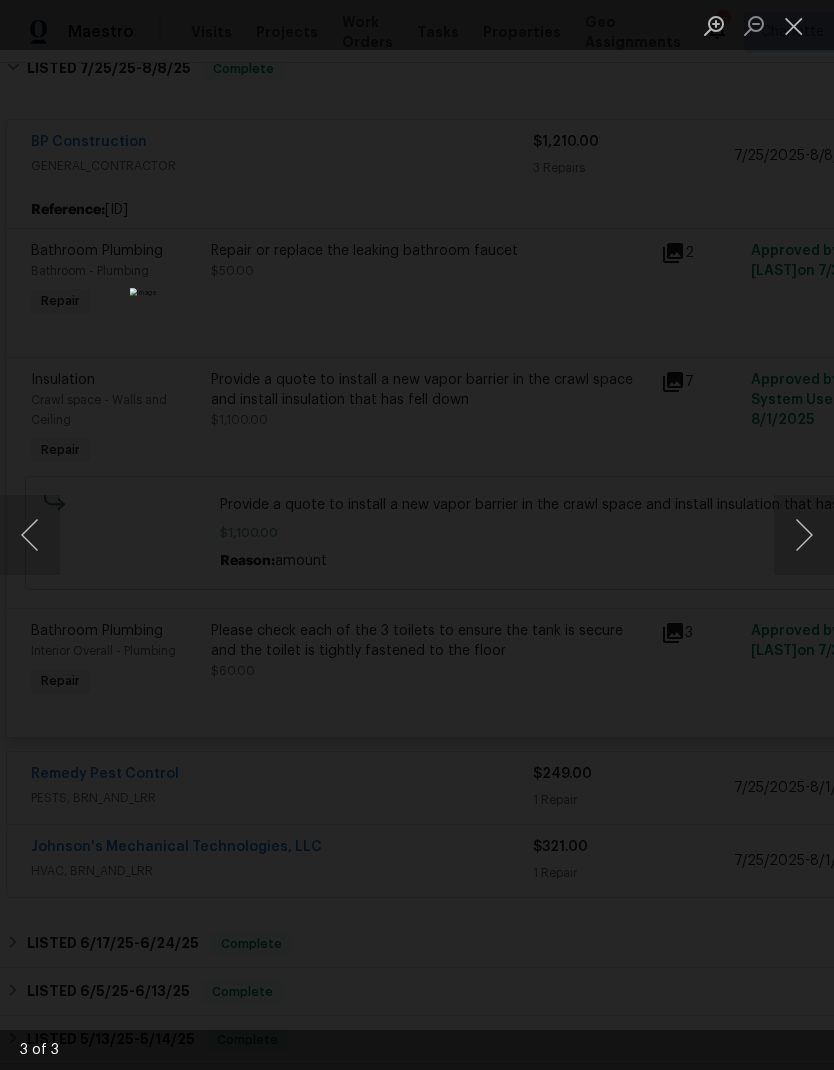 click at bounding box center (804, 535) 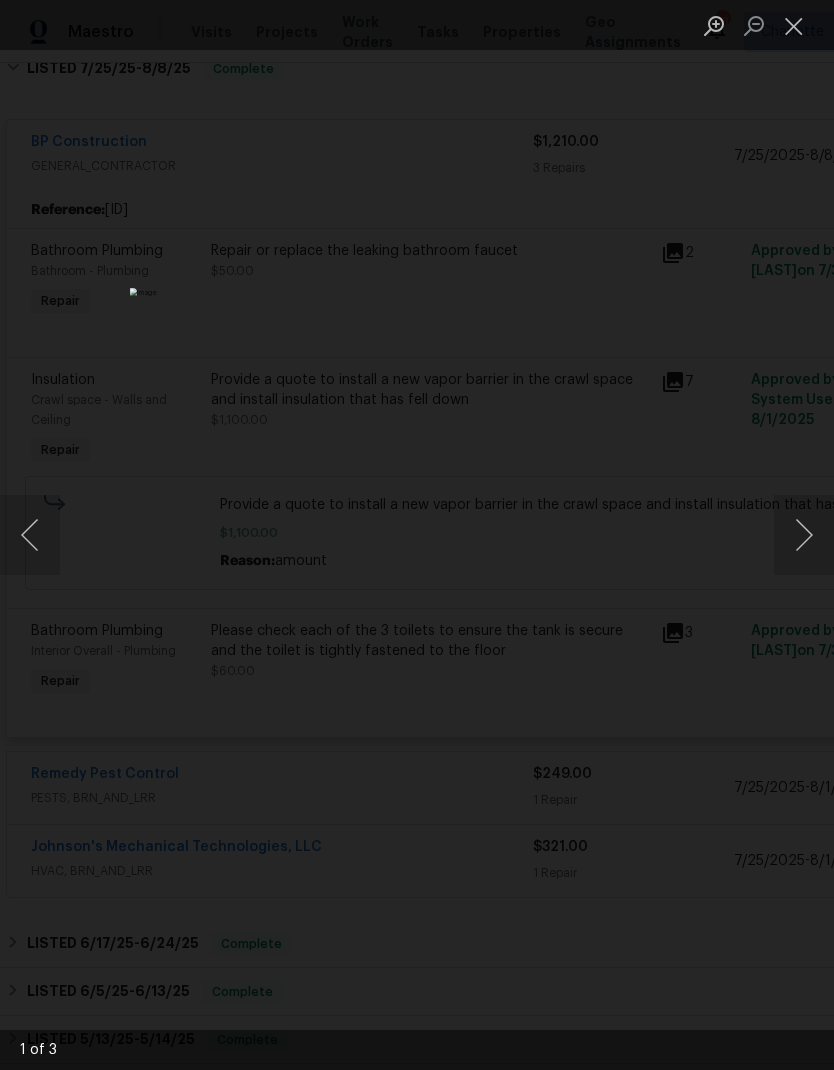 click at bounding box center (794, 25) 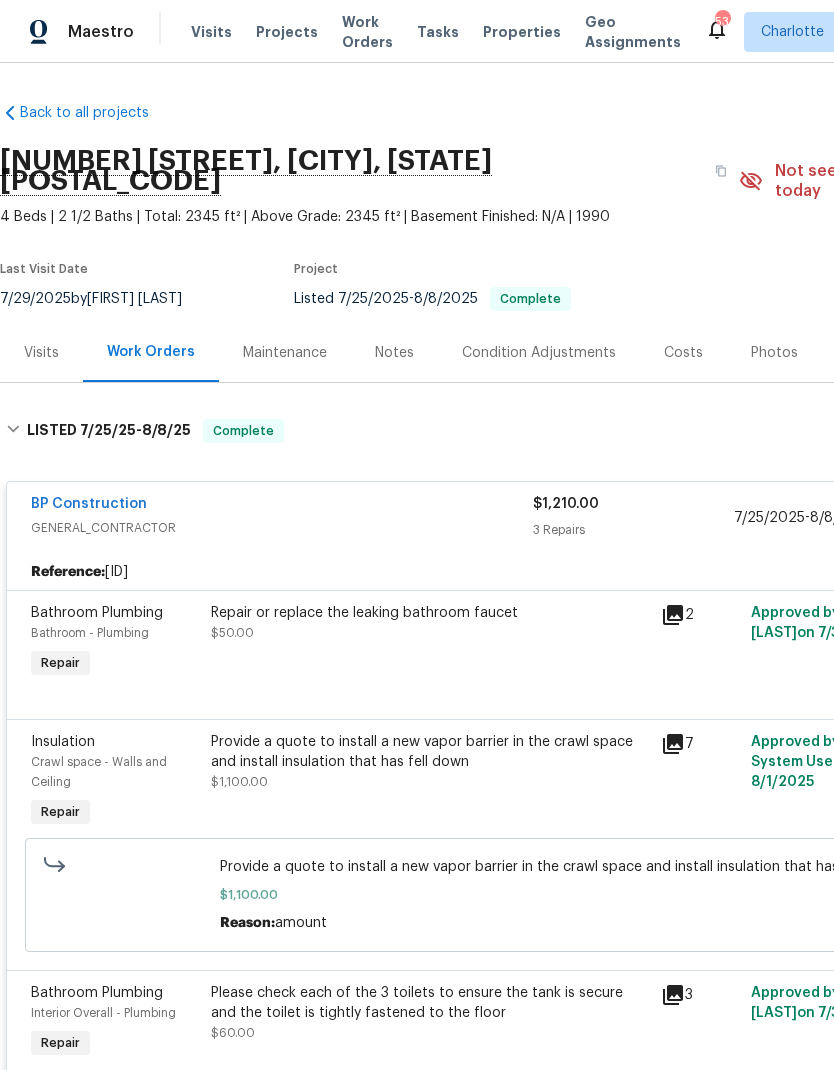 scroll, scrollTop: 0, scrollLeft: 0, axis: both 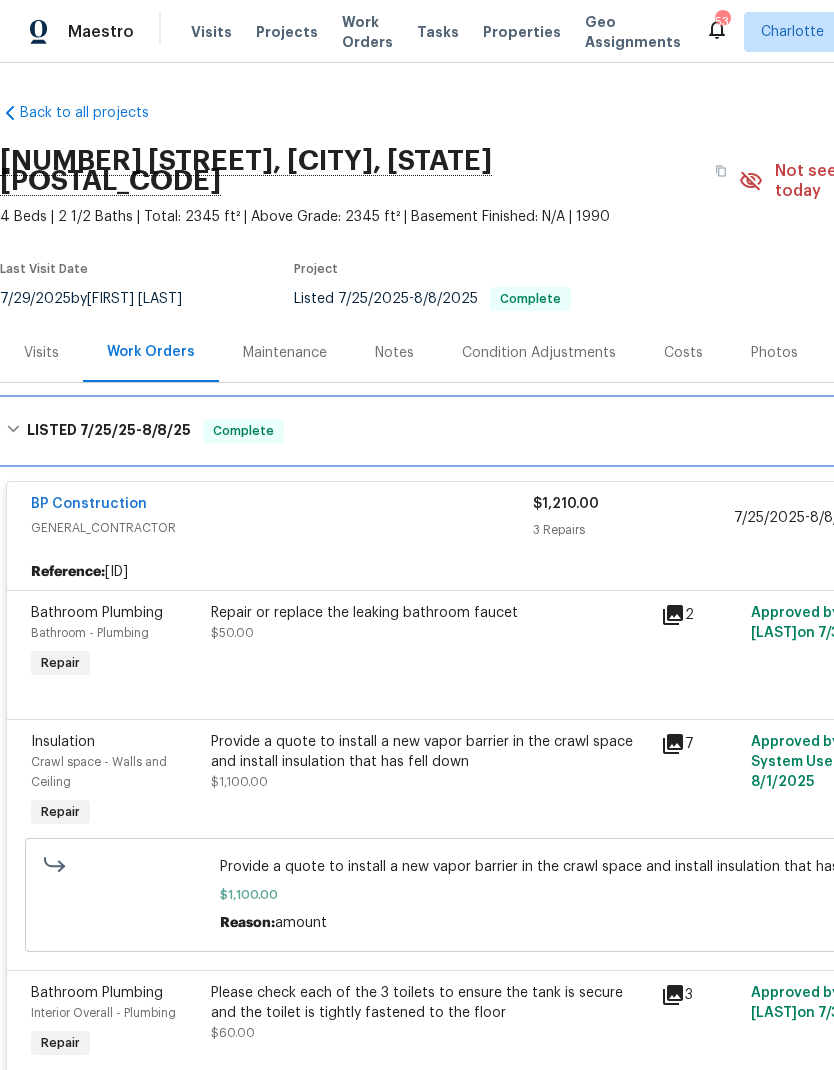 click 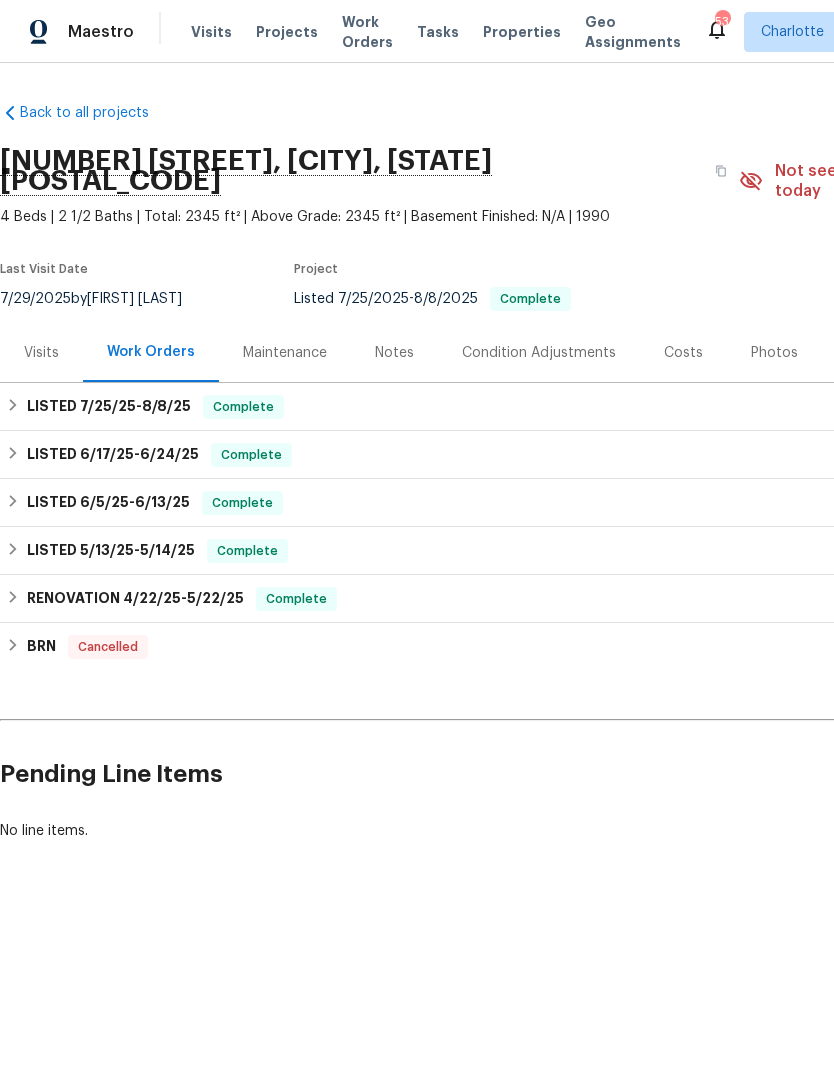 click on "Notes" at bounding box center [394, 353] 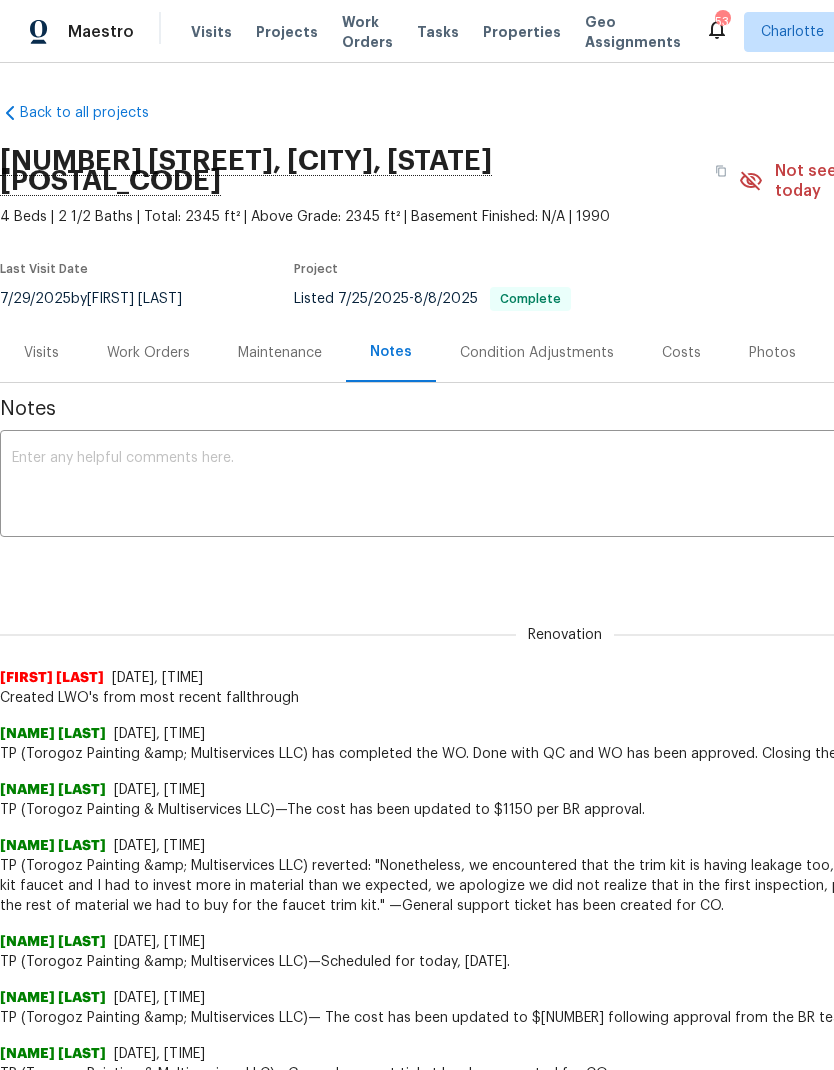 click at bounding box center (565, 486) 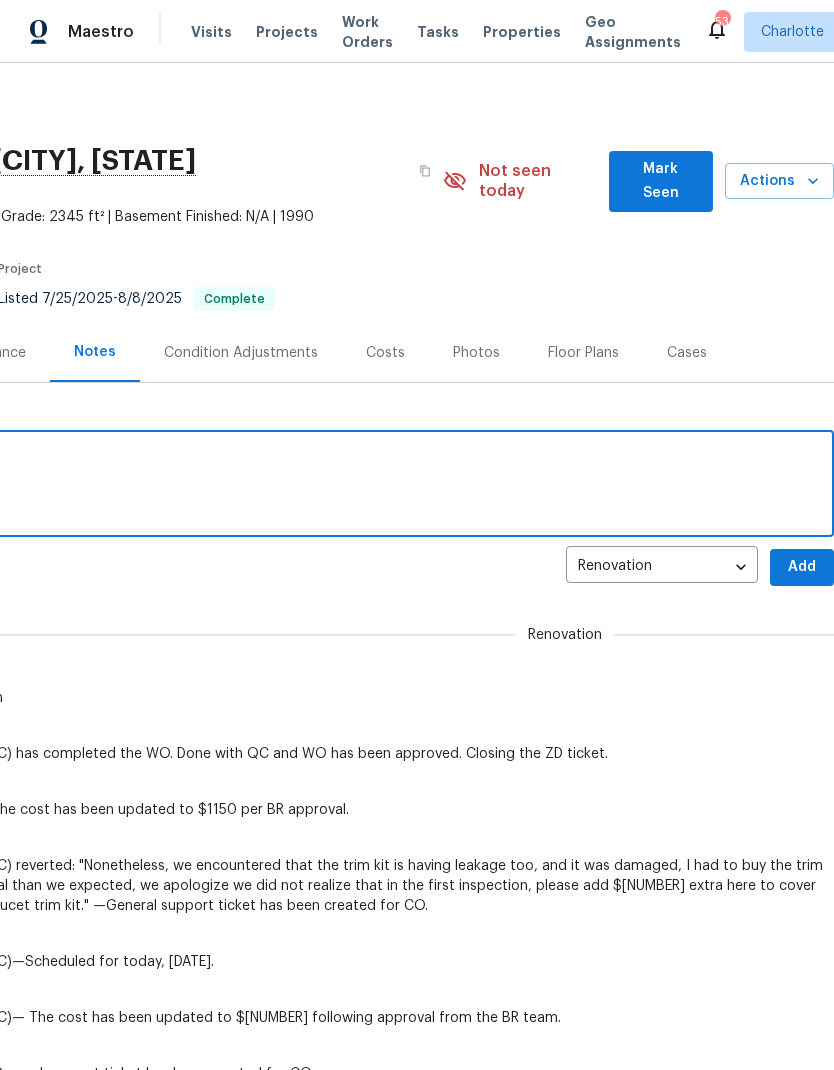 scroll, scrollTop: 0, scrollLeft: 296, axis: horizontal 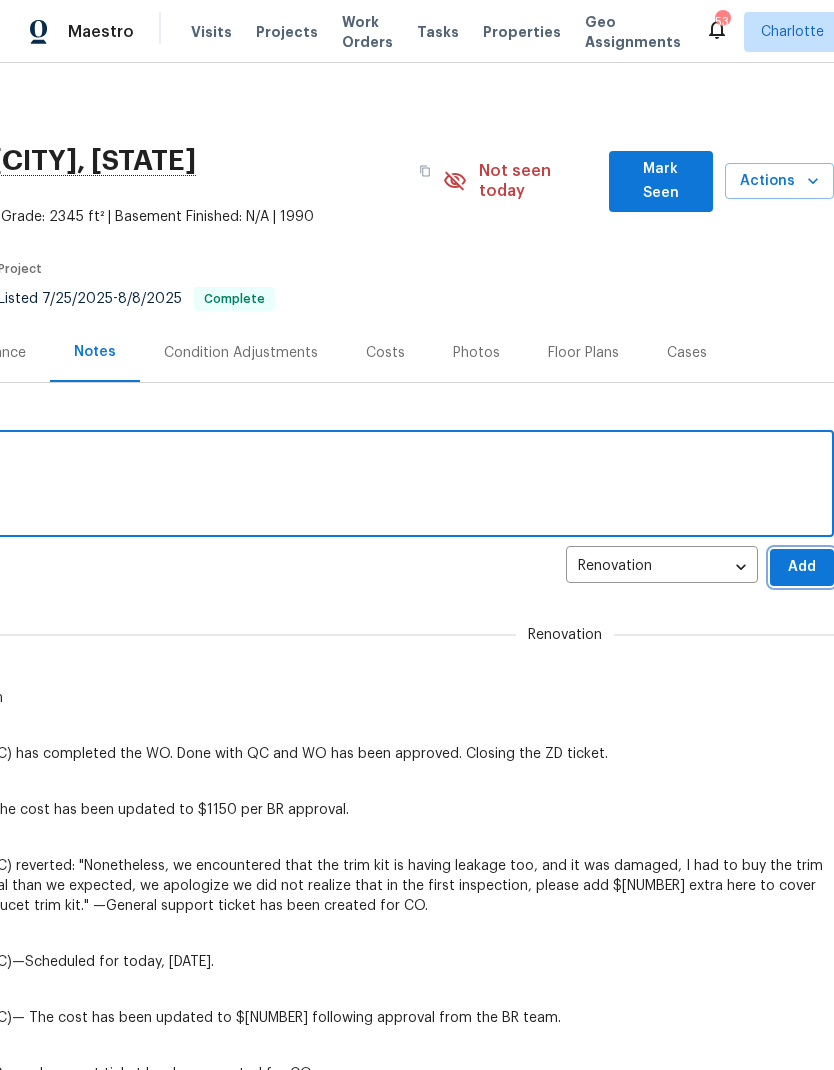 click on "Add" at bounding box center (802, 567) 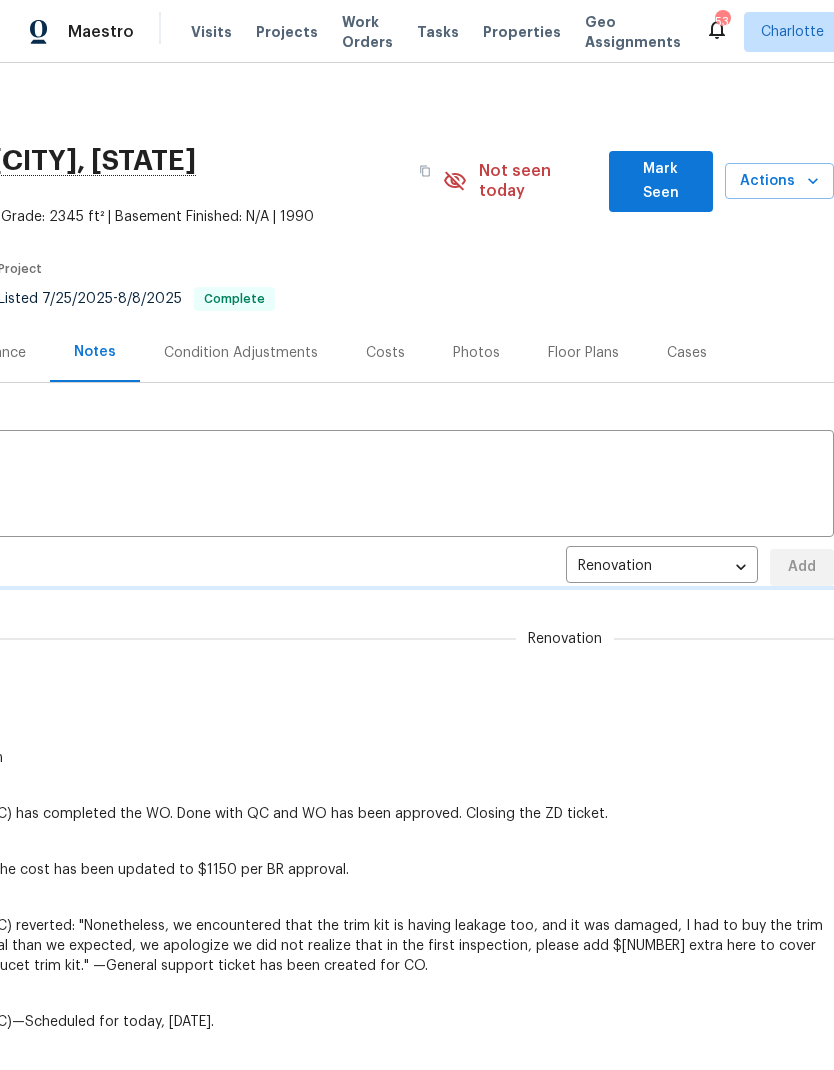 type 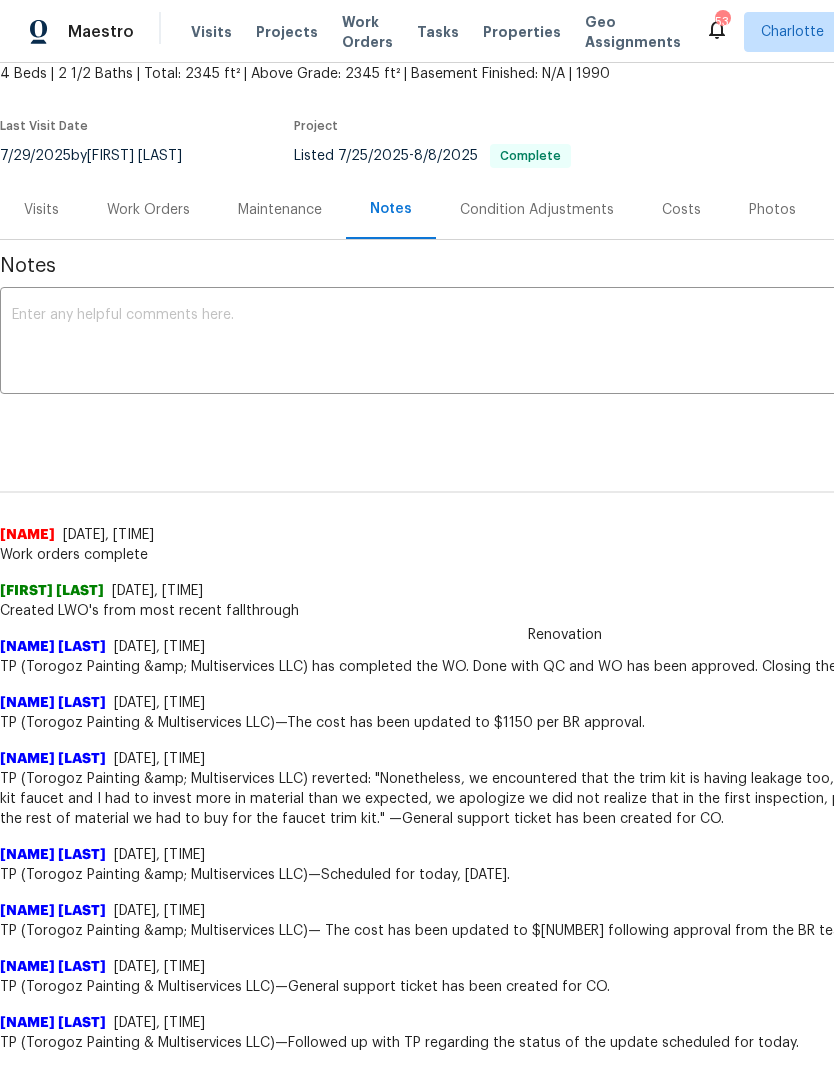 scroll, scrollTop: 145, scrollLeft: 0, axis: vertical 